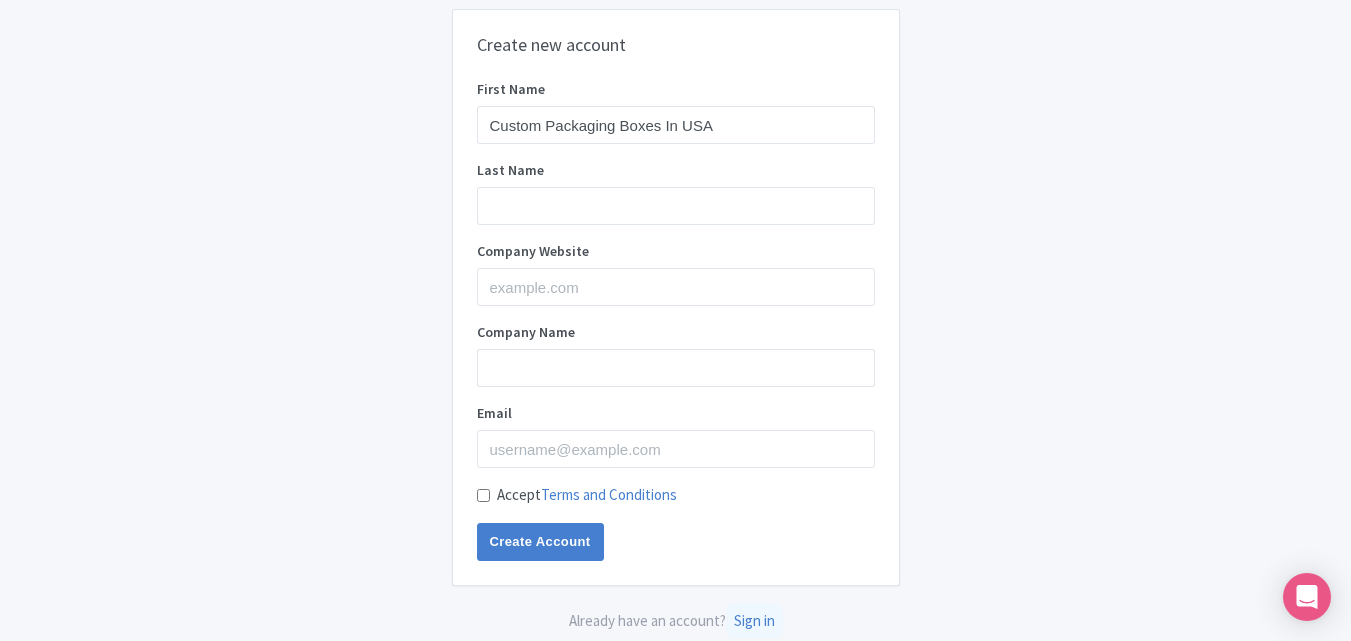 scroll, scrollTop: 0, scrollLeft: 0, axis: both 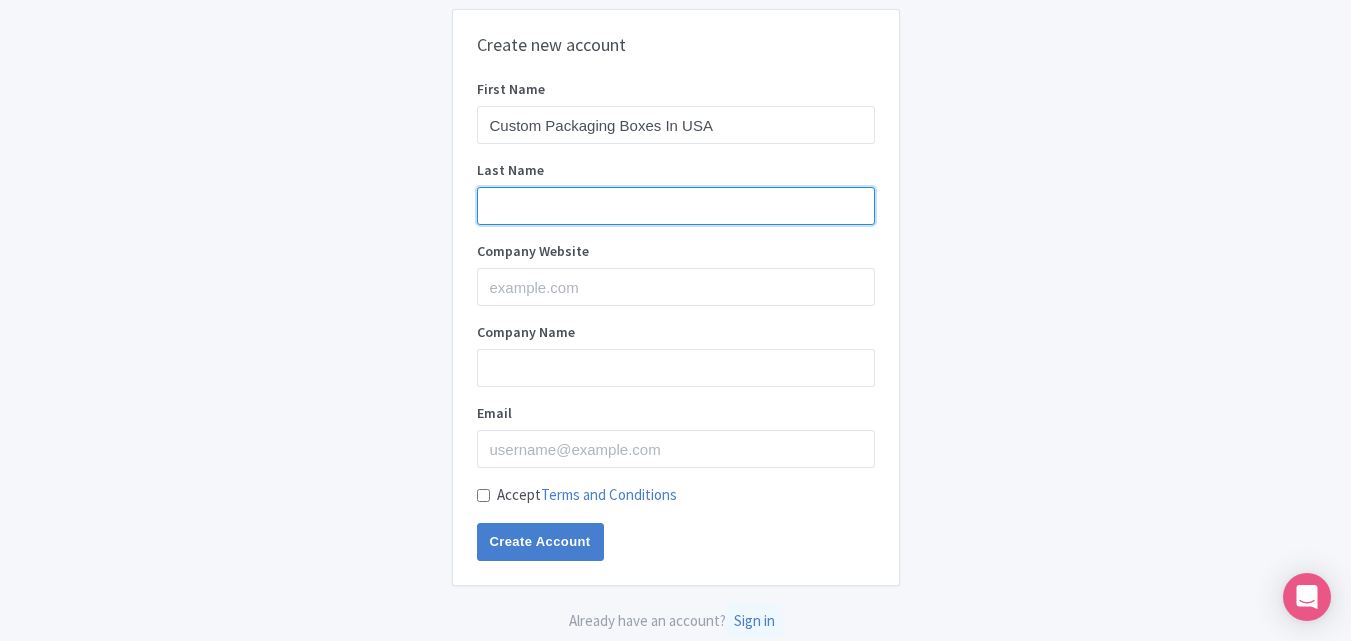 drag, startPoint x: 0, startPoint y: 0, endPoint x: 670, endPoint y: 206, distance: 700.9536 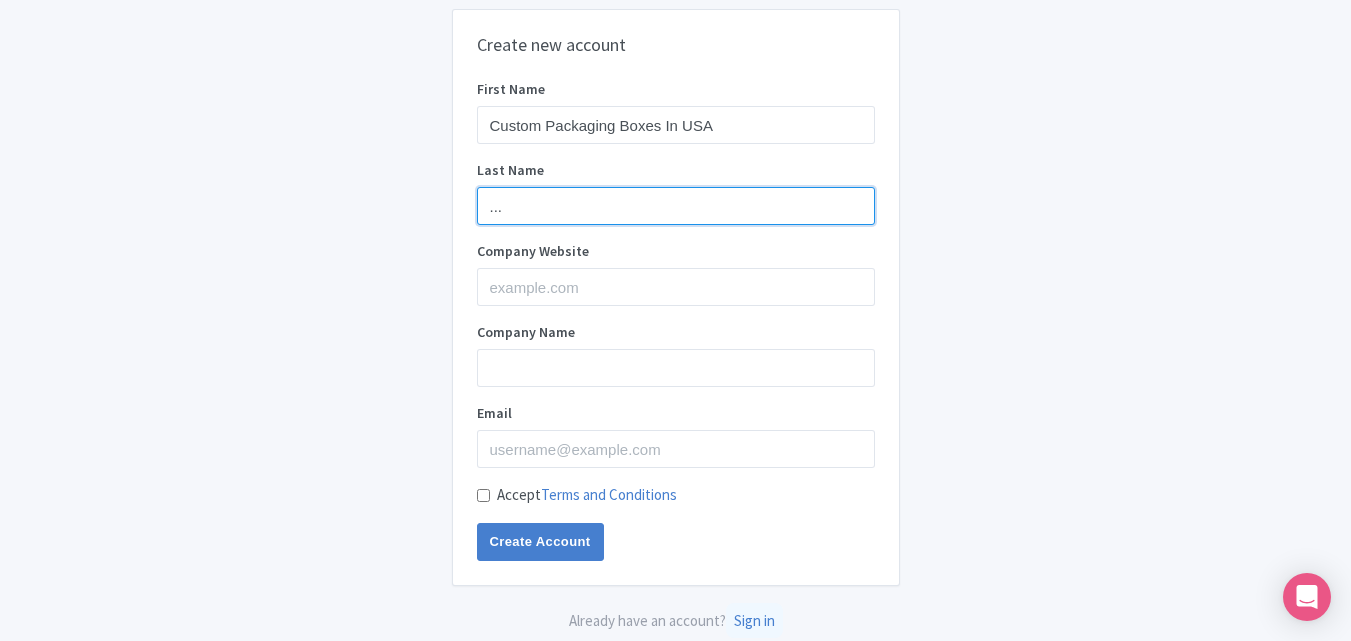 type on "..." 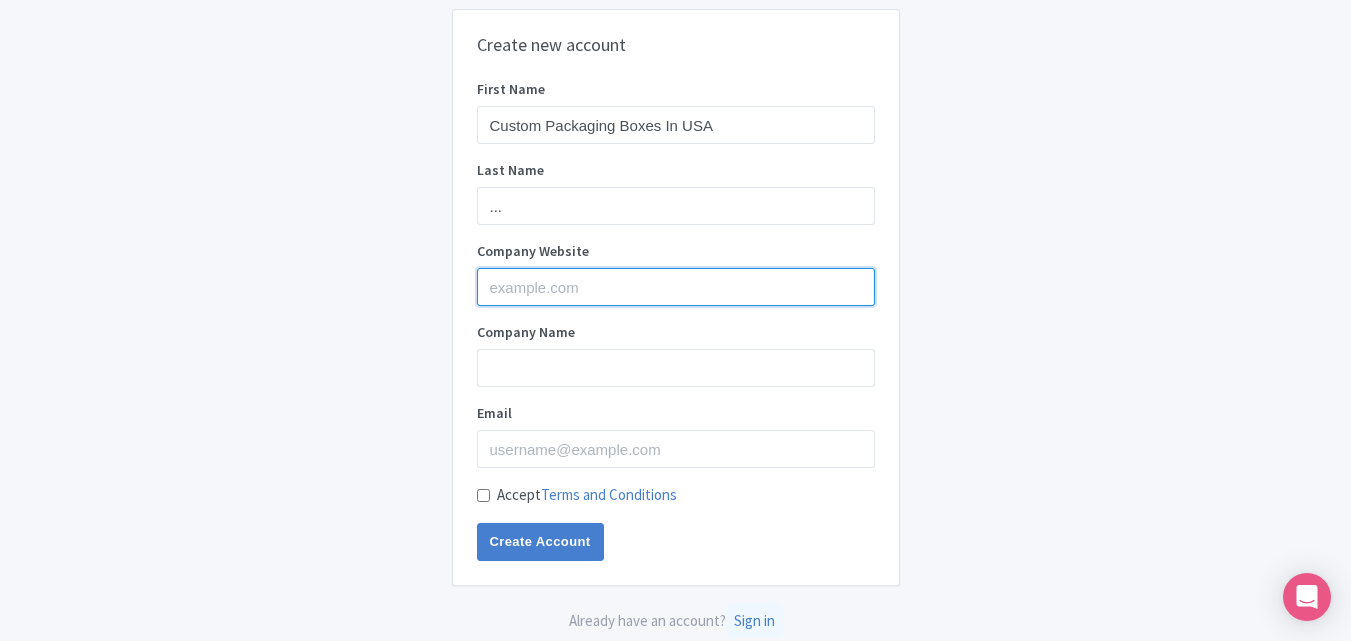 click on "Company Website" at bounding box center [676, 287] 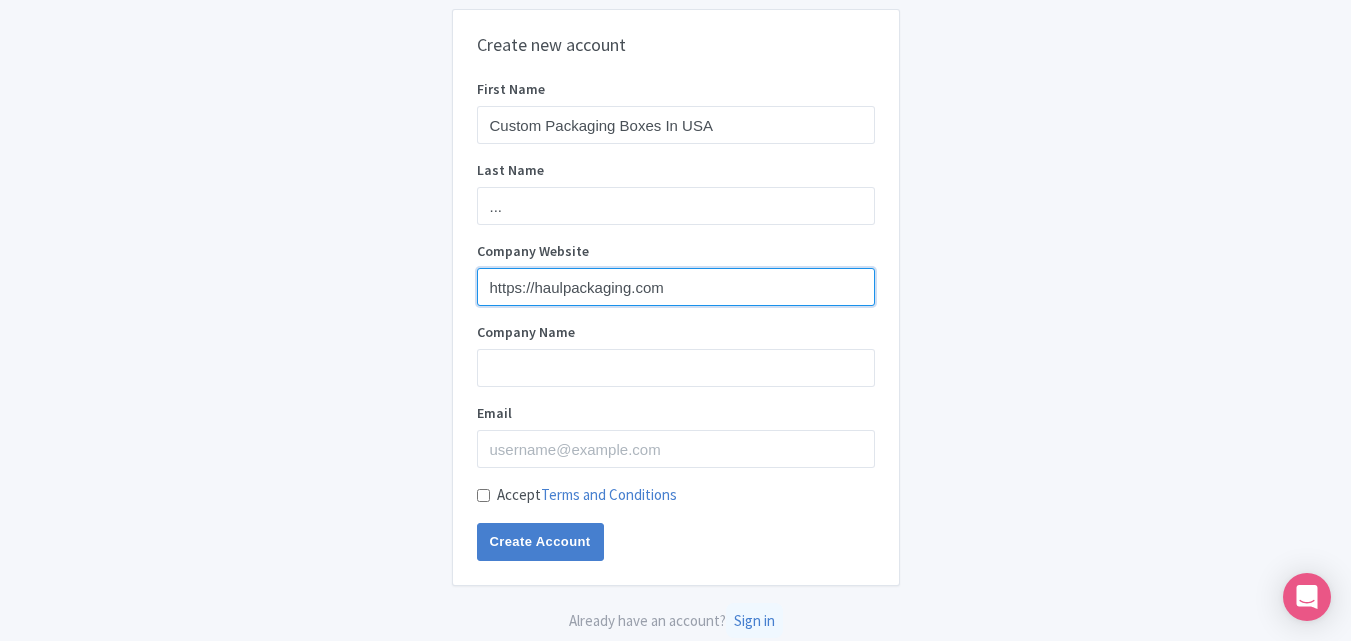 type on "https://haulpackaging.com" 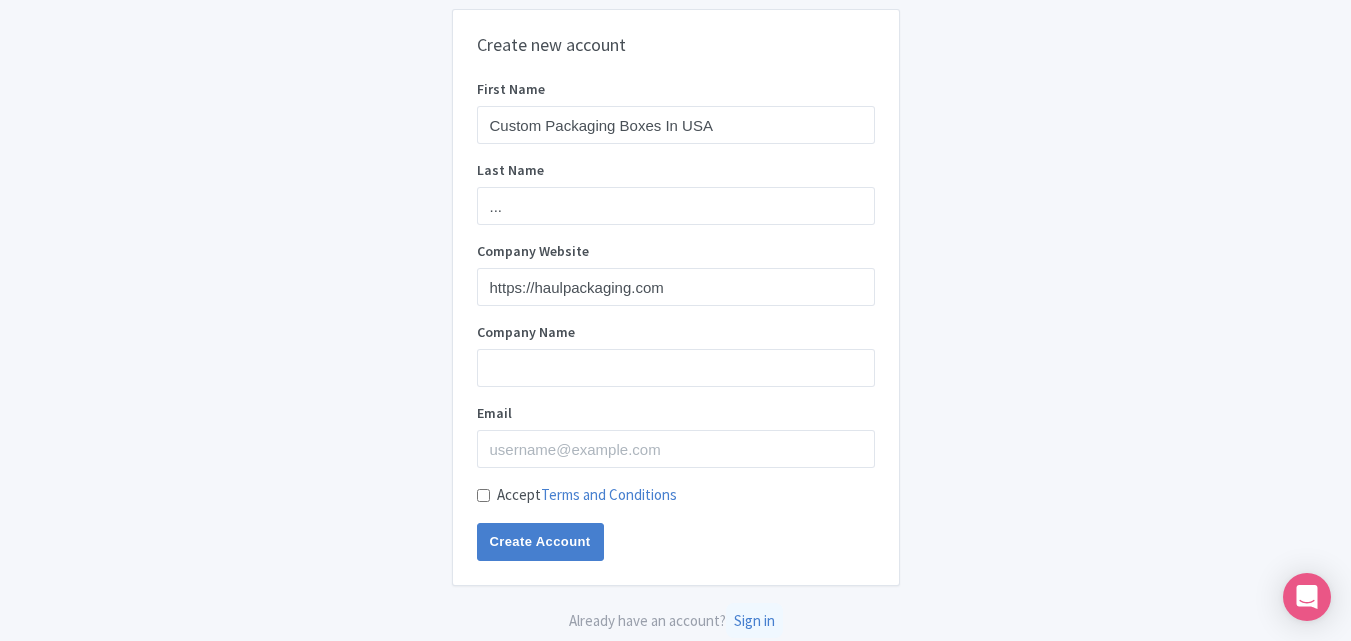 click on "Company Name" at bounding box center (676, 354) 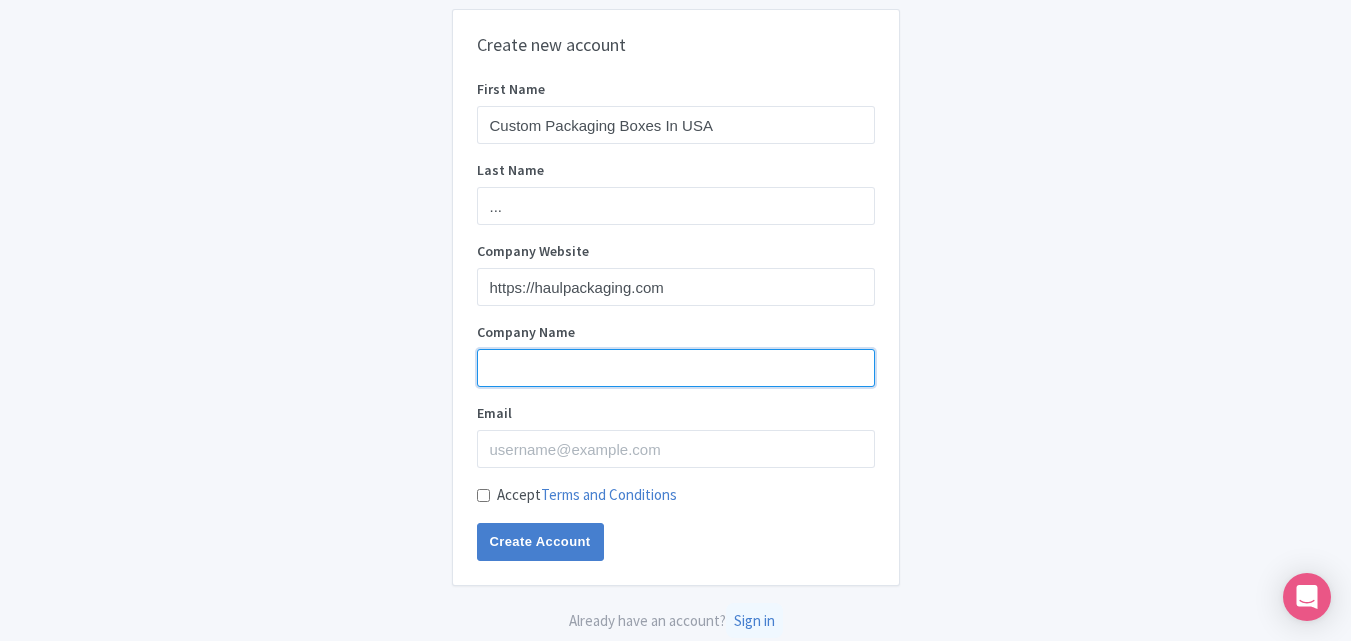click on "Company Name" at bounding box center [676, 368] 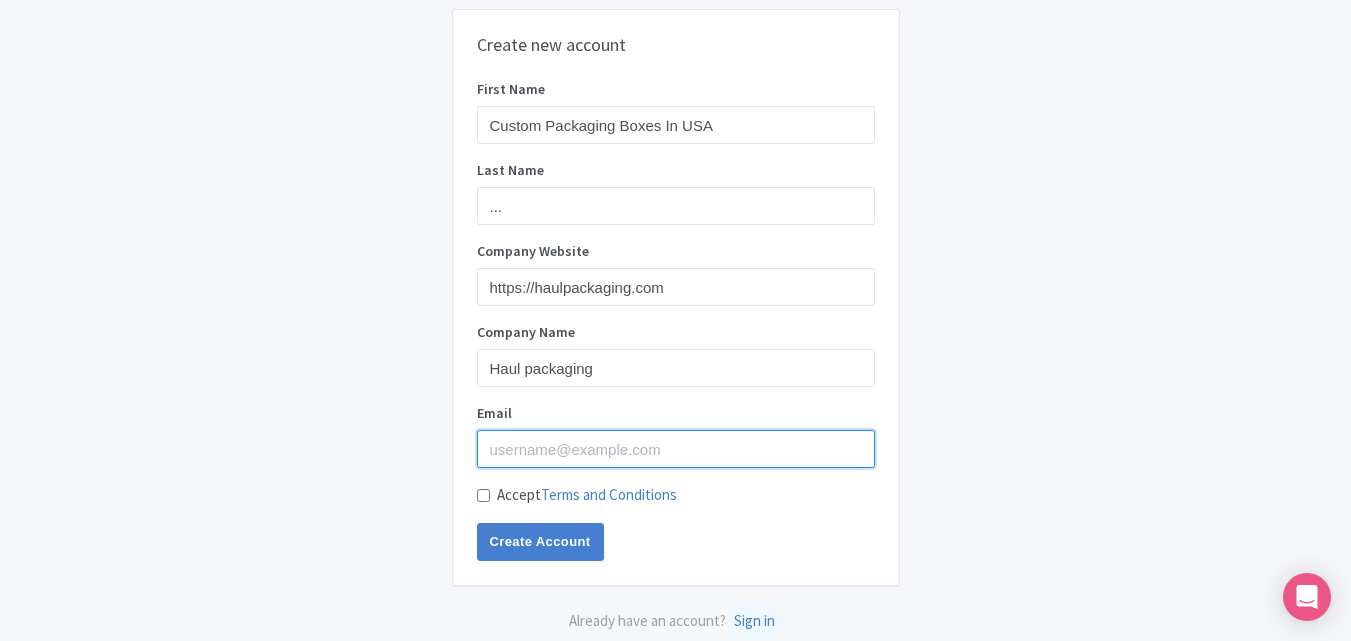 type on "info@haulpackaging.com" 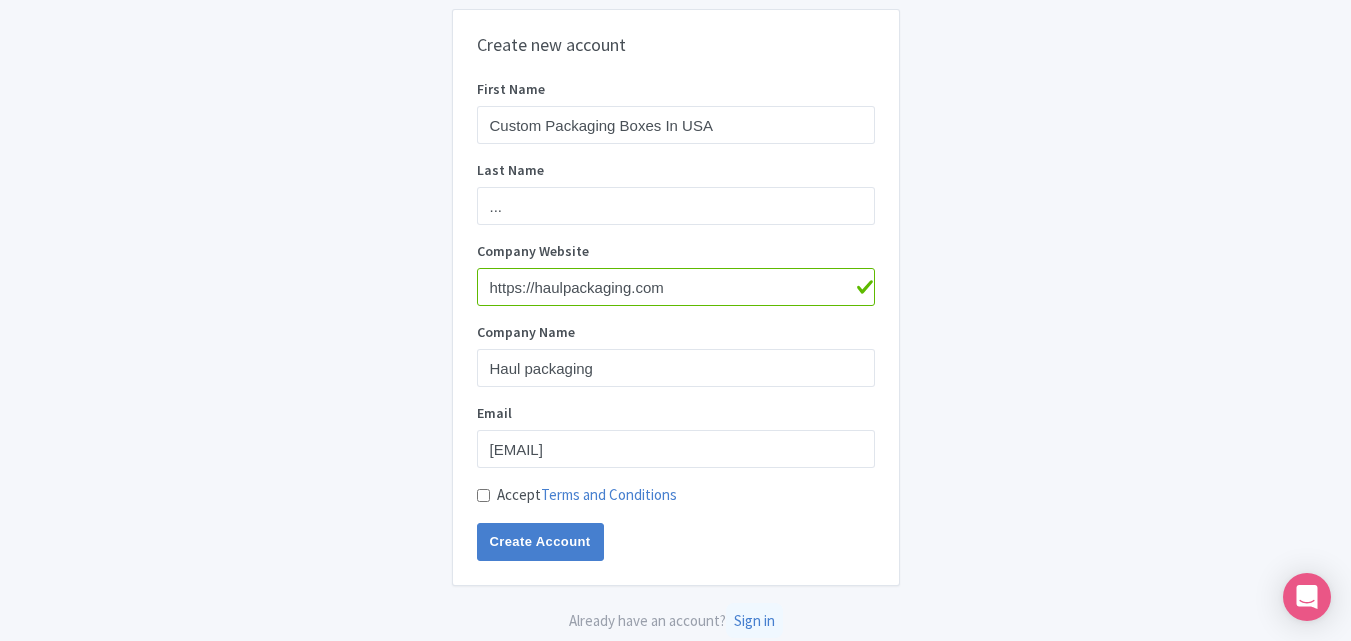 click on "First Name
Custom Packaging Boxes In USA
Last Name
...
Company Website
https://haulpackaging.com
Company Name
Haul packaging
Email
info@haulpackaging.com
Accept  Terms and Conditions
Create Account" at bounding box center [676, 320] 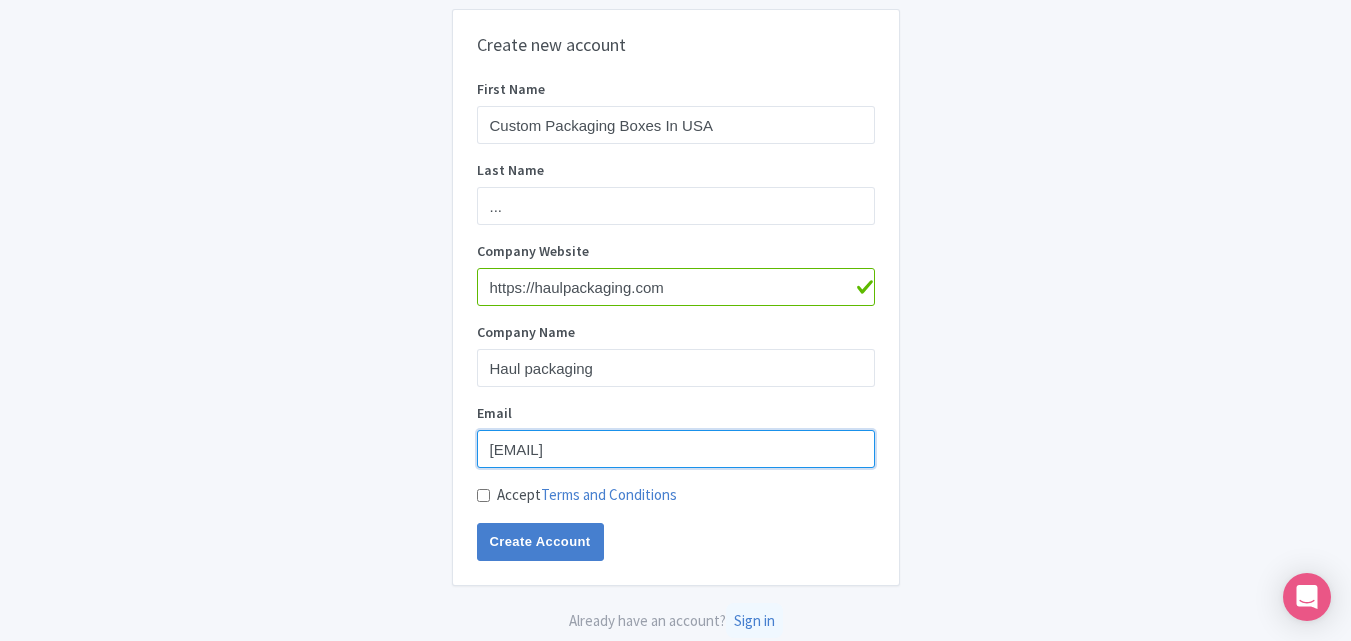 click on "info@haulpackaging.com" at bounding box center (676, 449) 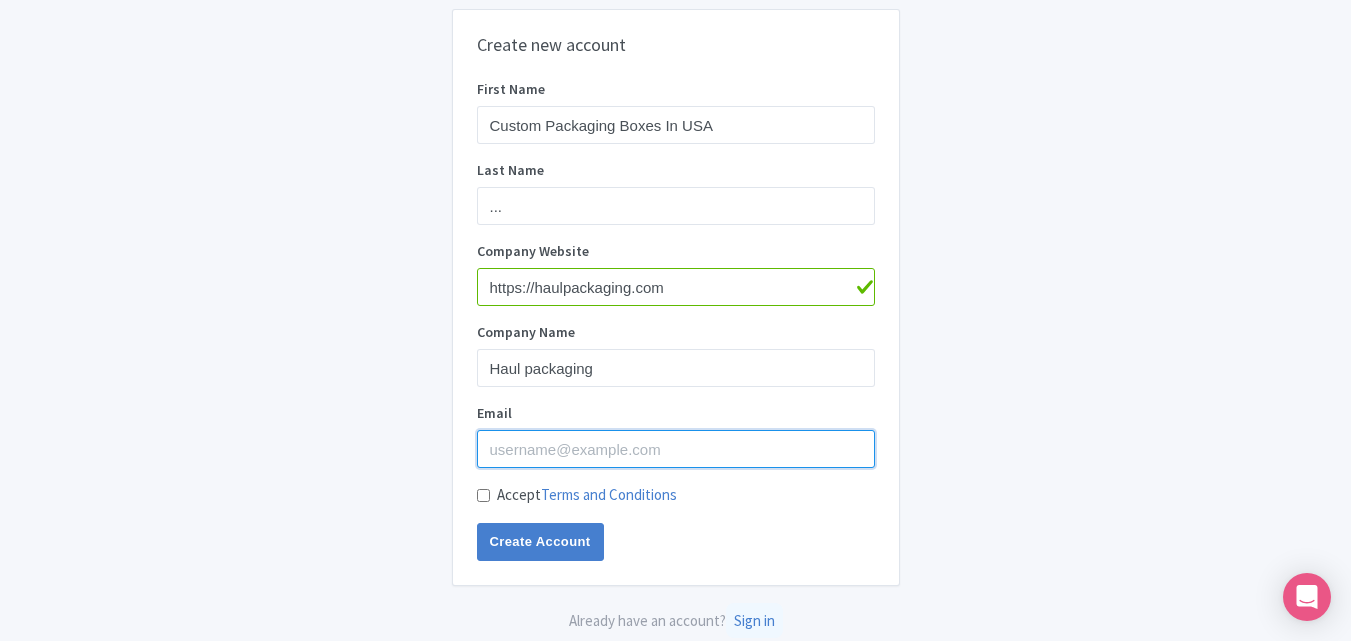 click on "Email" at bounding box center (676, 449) 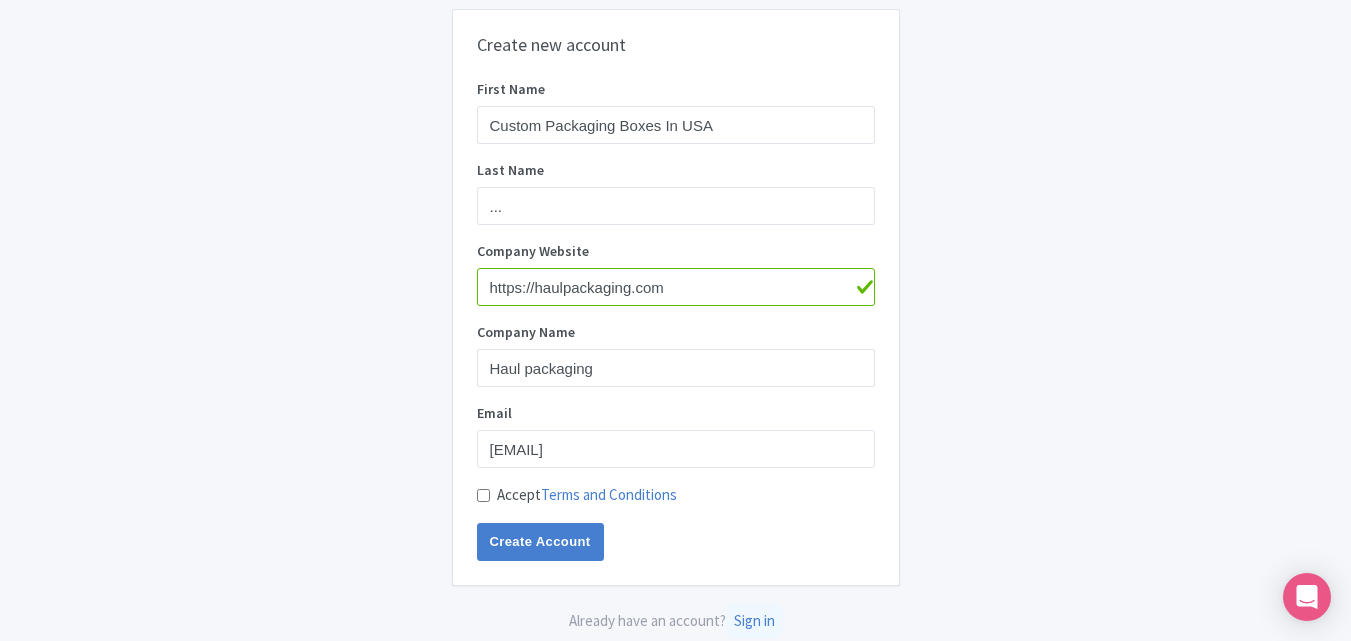 click on "Accept  Terms and Conditions" at bounding box center [483, 495] 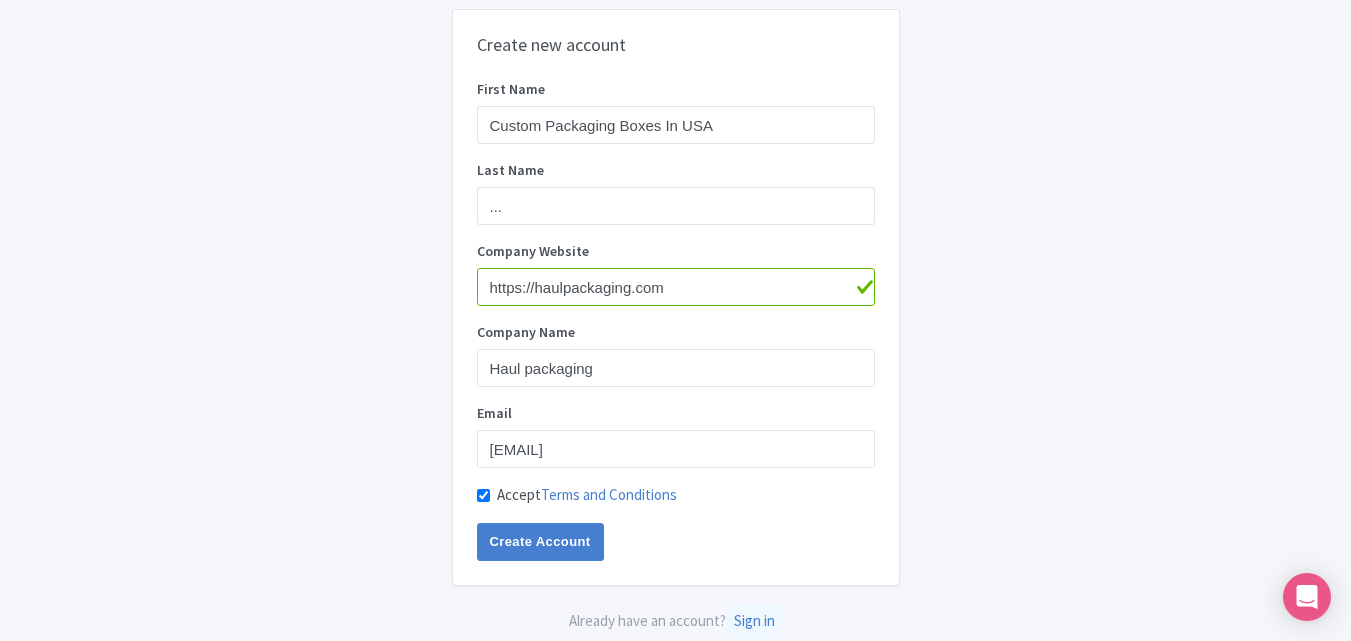 click on "Accept  Terms and Conditions" at bounding box center [483, 495] 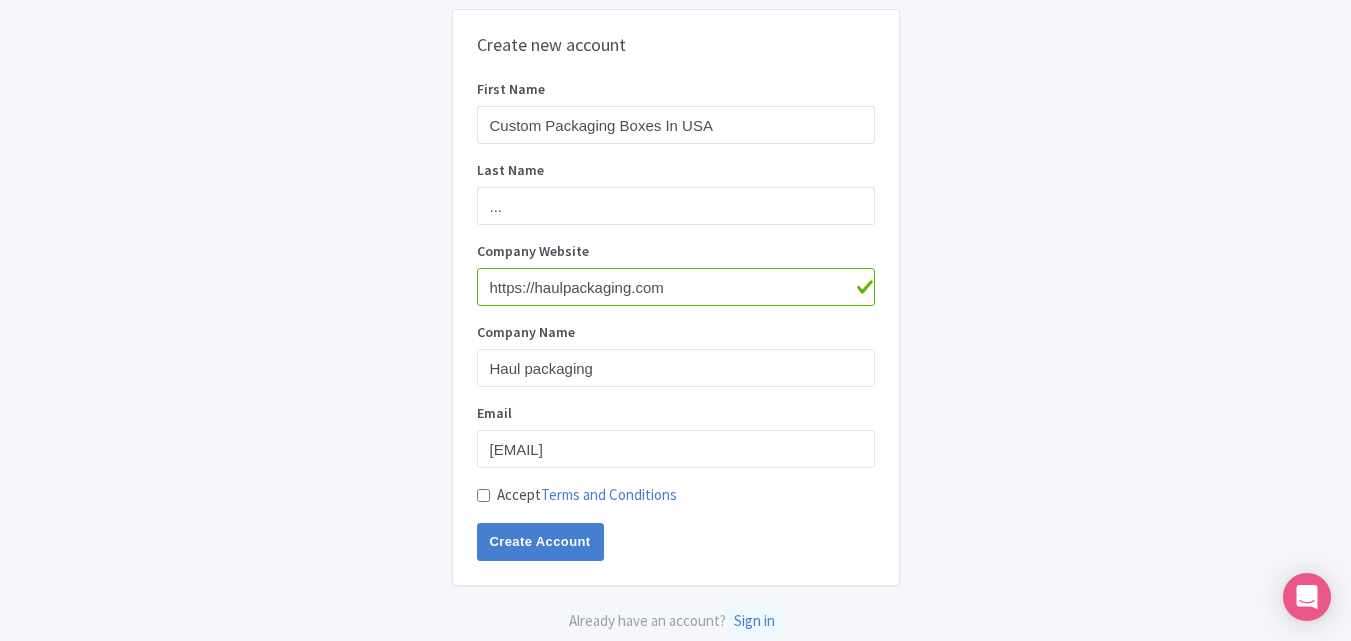 click on "Accept  Terms and Conditions" at bounding box center [483, 495] 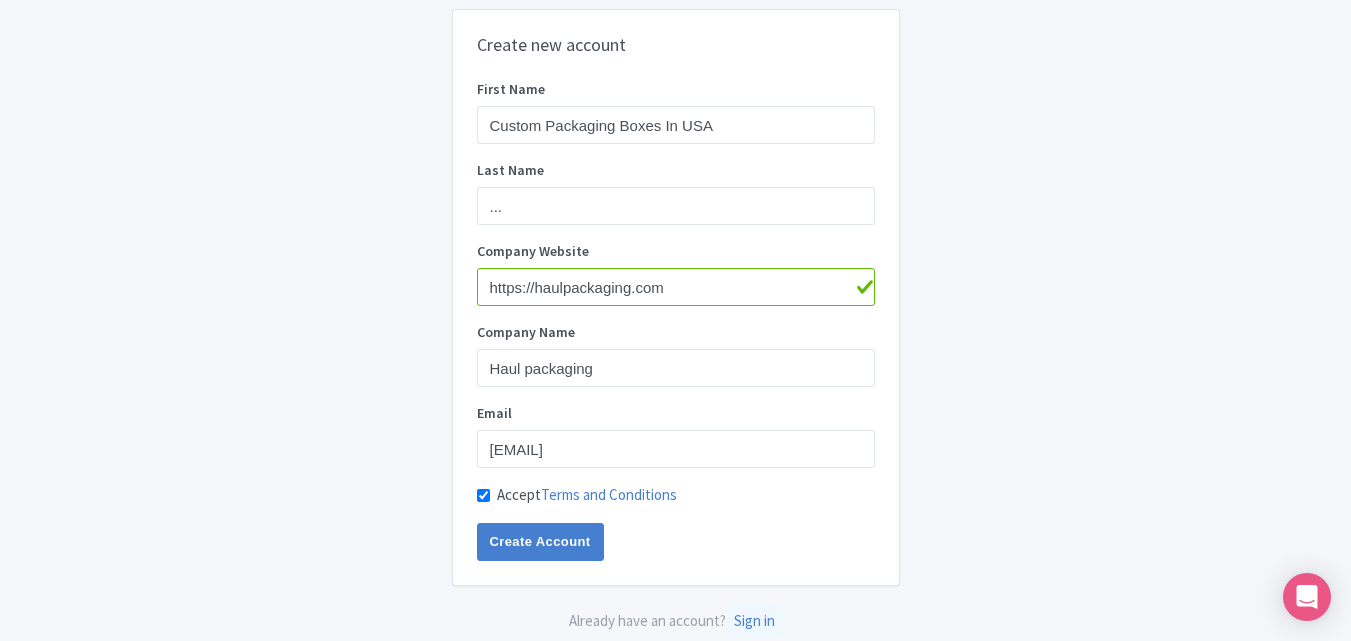 click on "First Name
Custom Packaging Boxes In USA
Last Name
...
Company Website
https://haulpackaging.com
Company Name
Haul packaging
Email
chocosbhai@gmail.com
Accept  Terms and Conditions
Create Account" at bounding box center (676, 320) 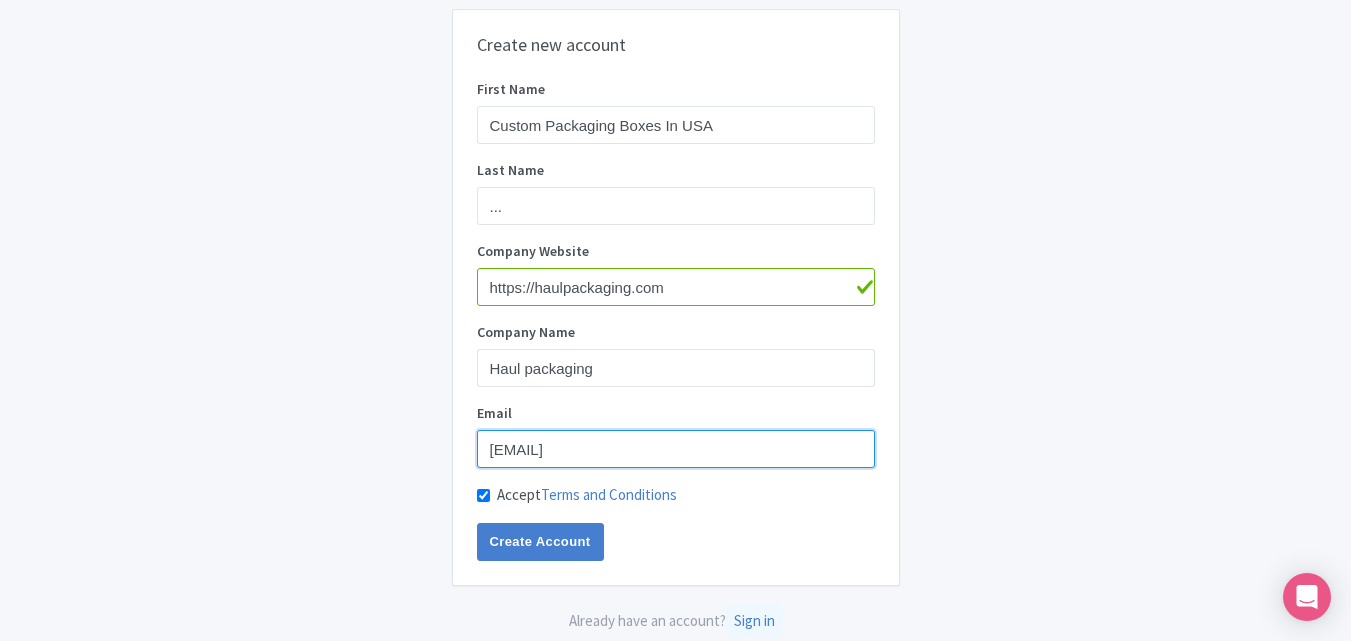 click on "chocosbhai@gmail.com" at bounding box center [676, 449] 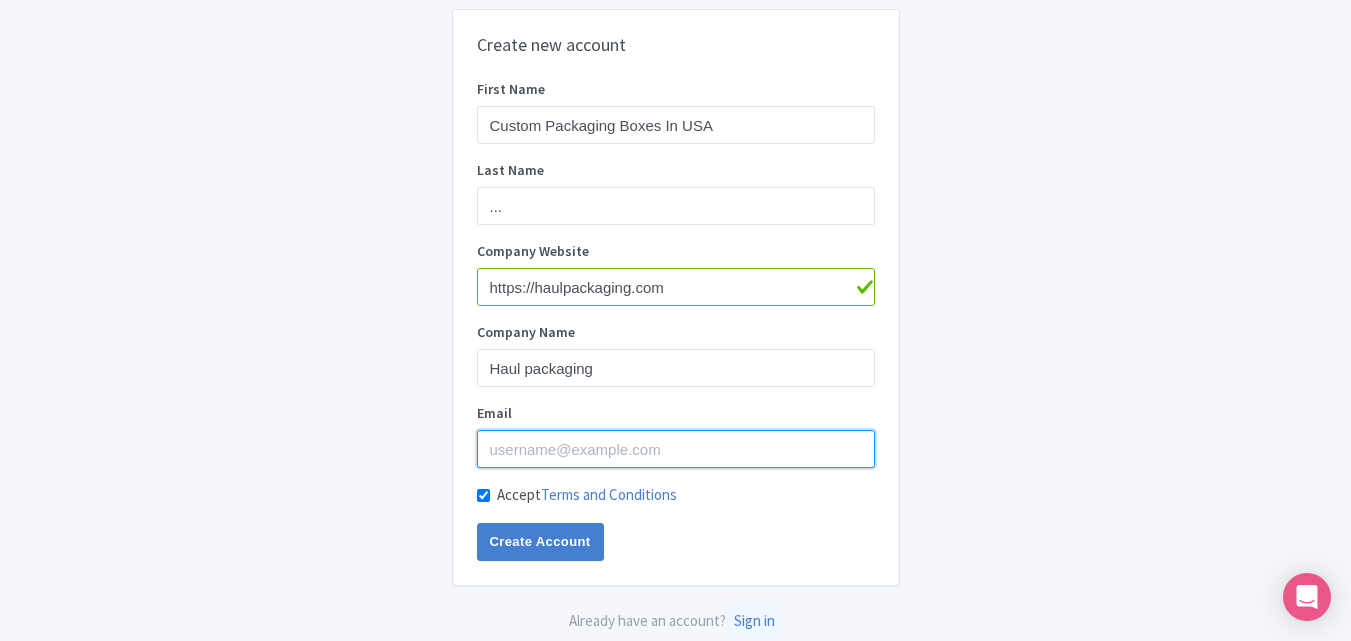 click on "Email" at bounding box center (676, 449) 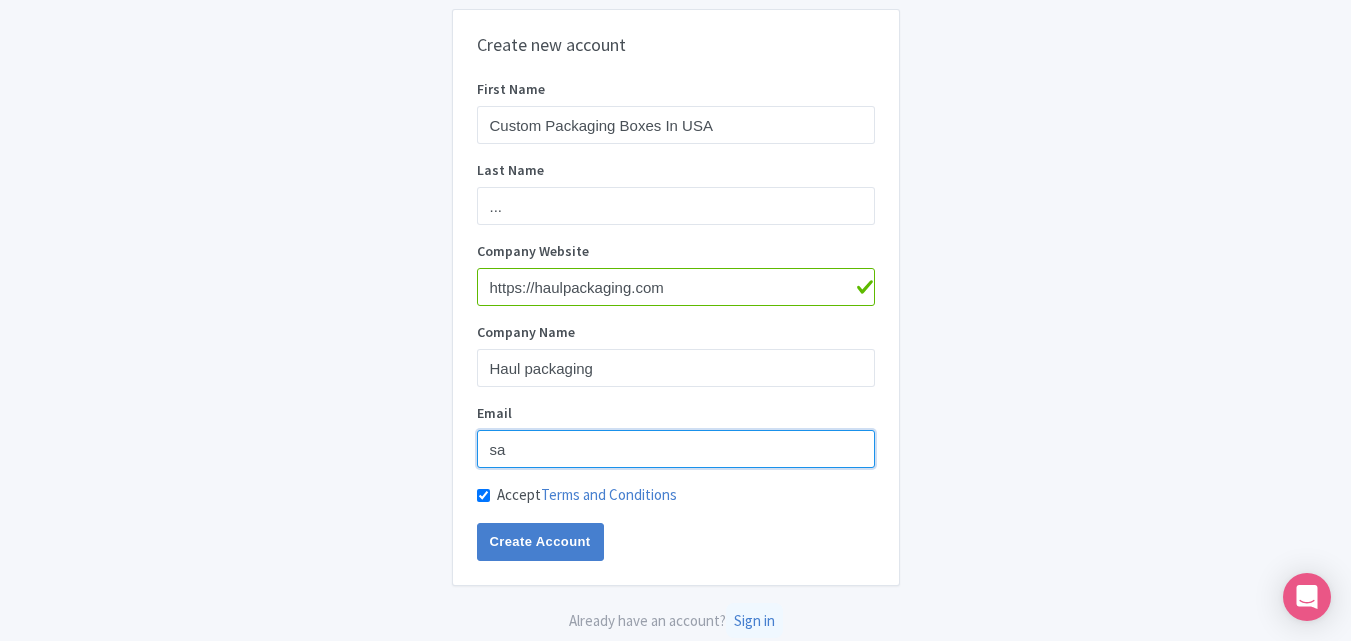 click on "sa" at bounding box center [676, 449] 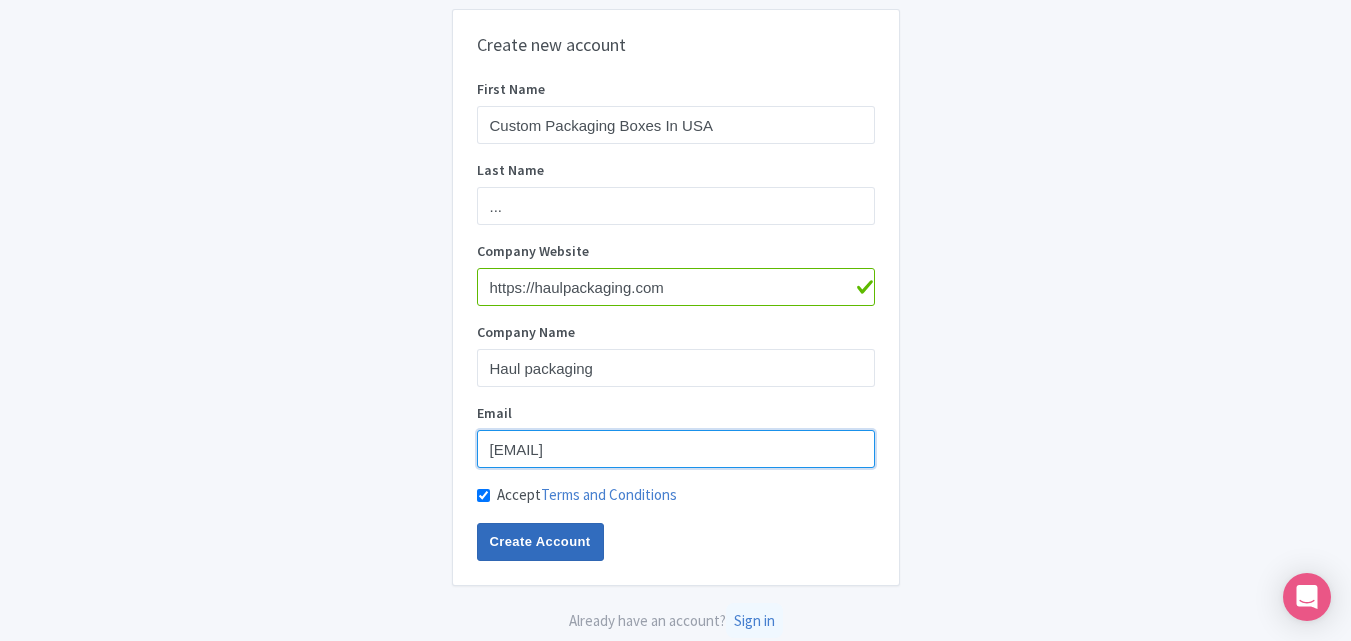 type on "[EMAIL]" 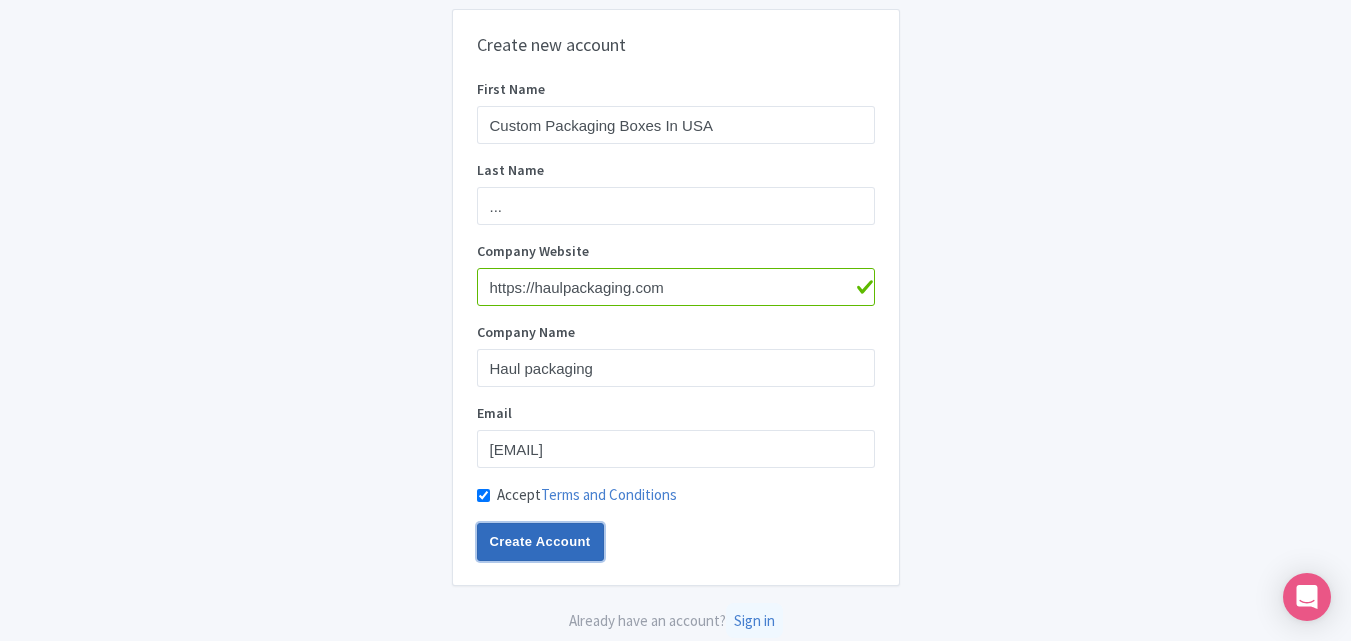 click on "Create Account" at bounding box center [540, 542] 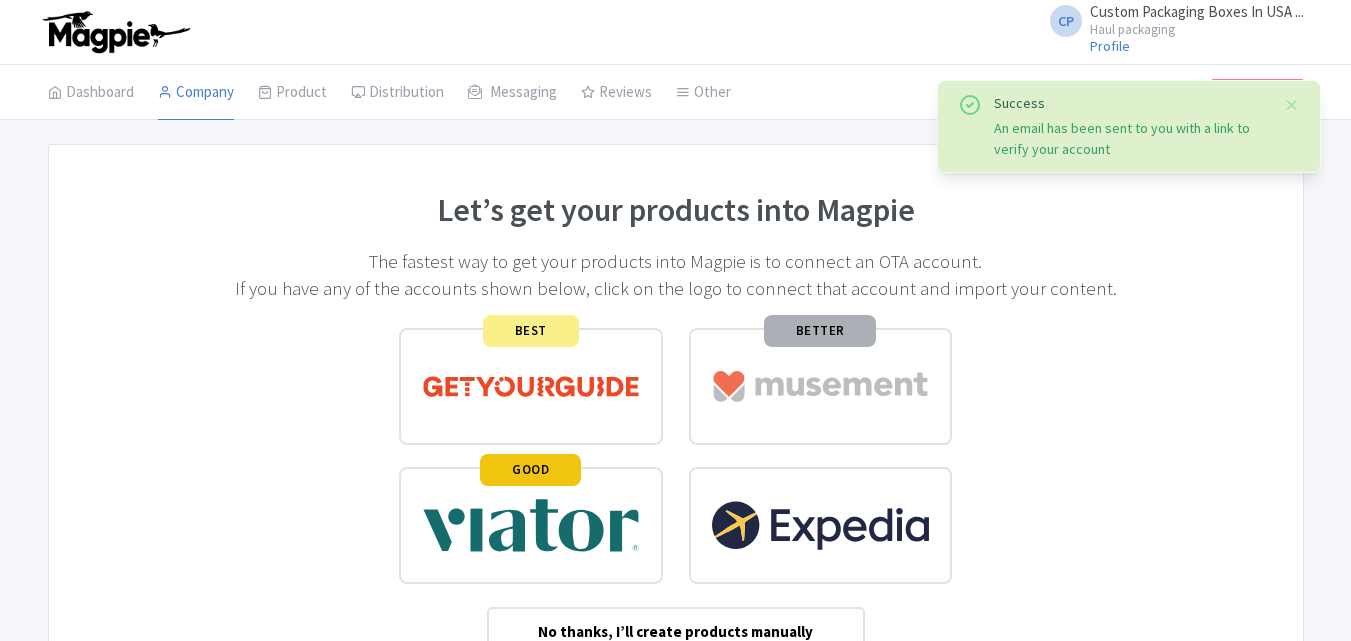 scroll, scrollTop: 0, scrollLeft: 0, axis: both 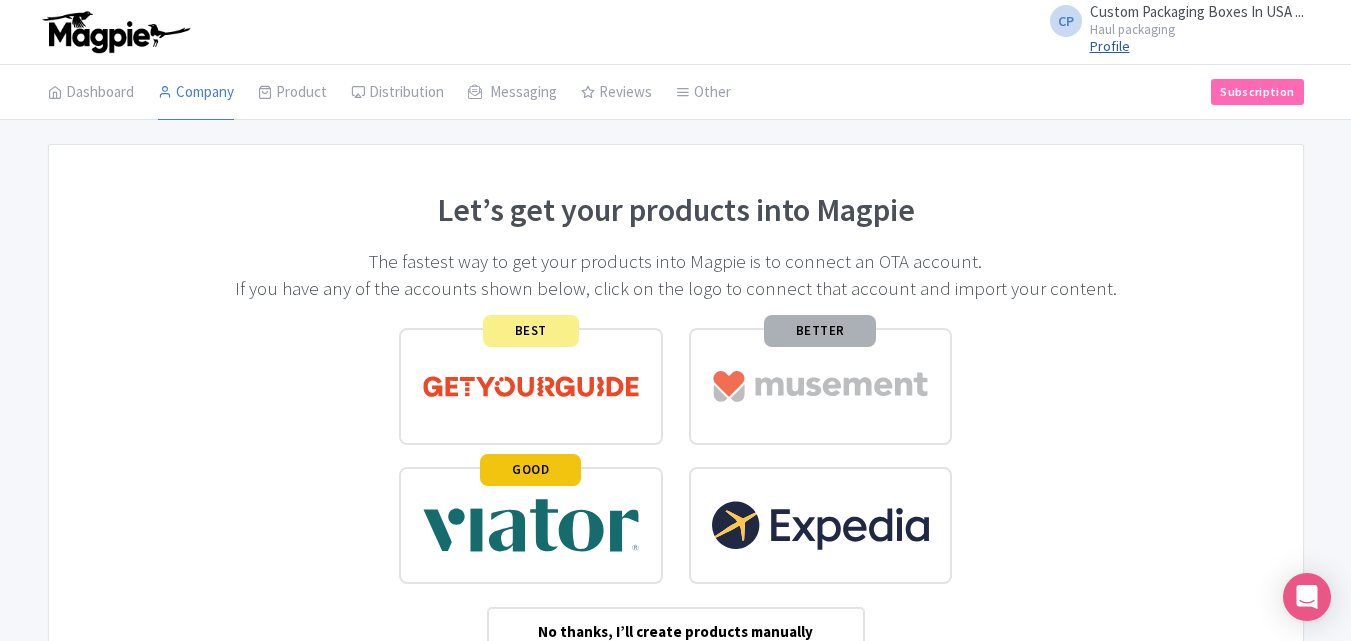 click on "Profile" at bounding box center [1110, 46] 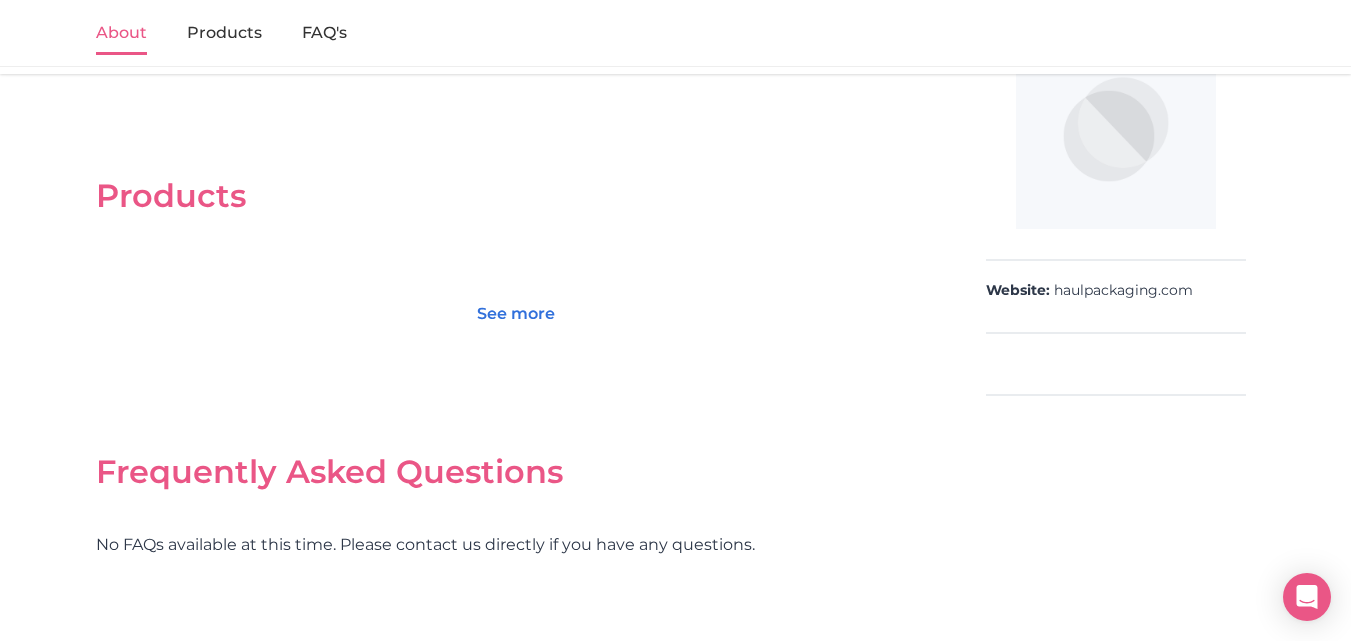 scroll, scrollTop: 0, scrollLeft: 0, axis: both 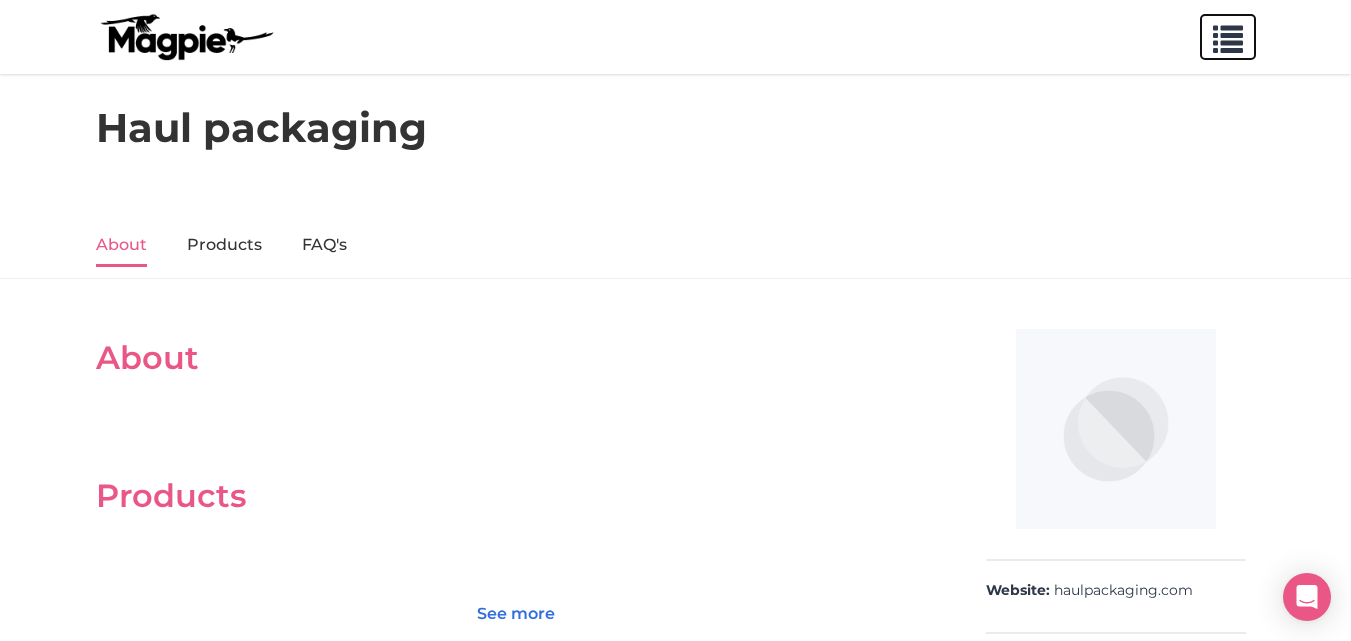 click at bounding box center [1228, 37] 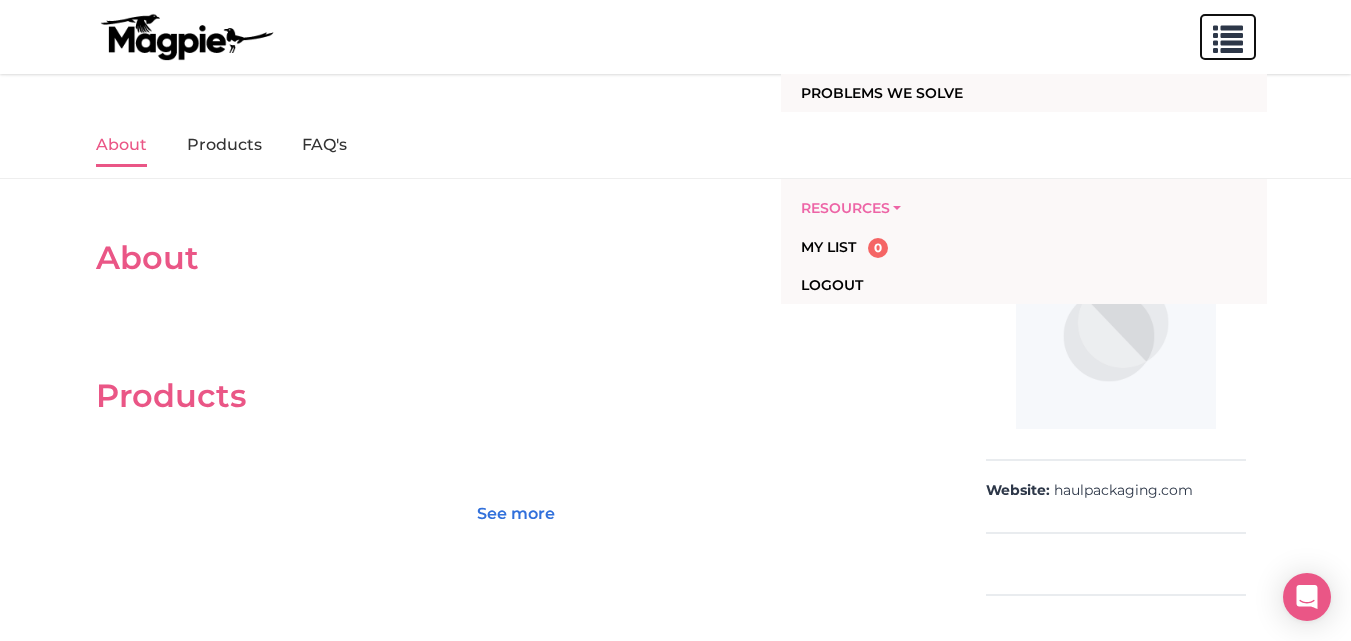 scroll, scrollTop: 0, scrollLeft: 0, axis: both 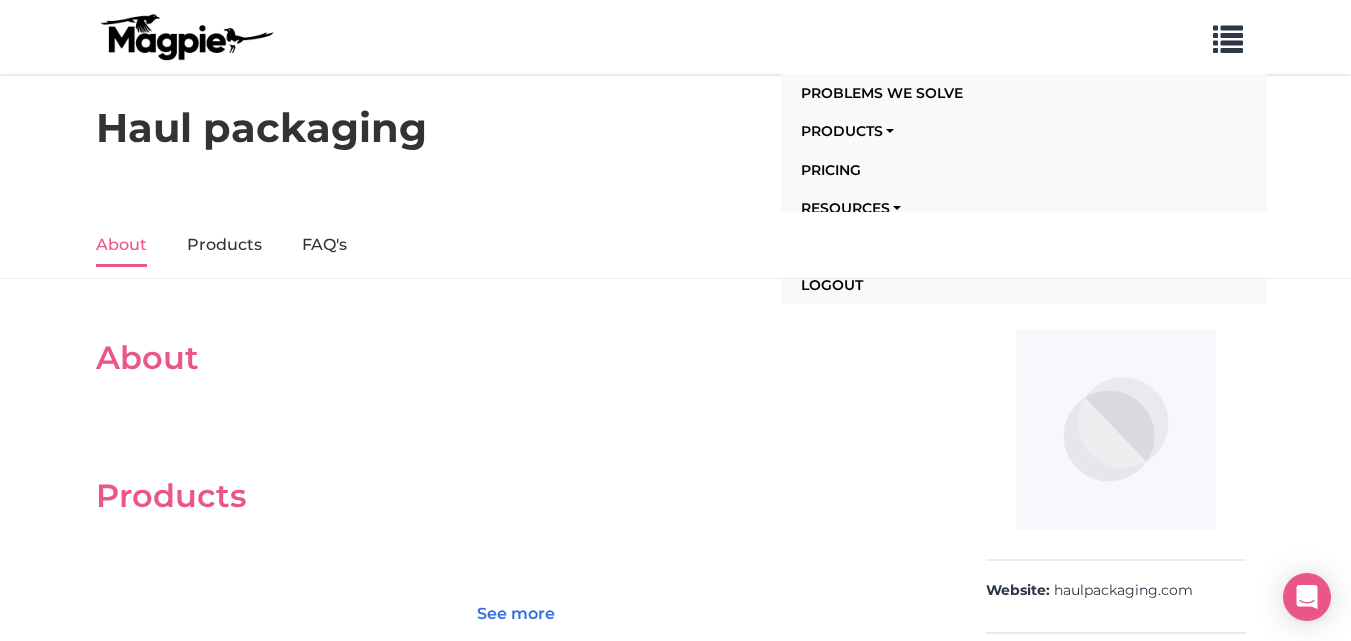 click on "About" at bounding box center [516, 358] 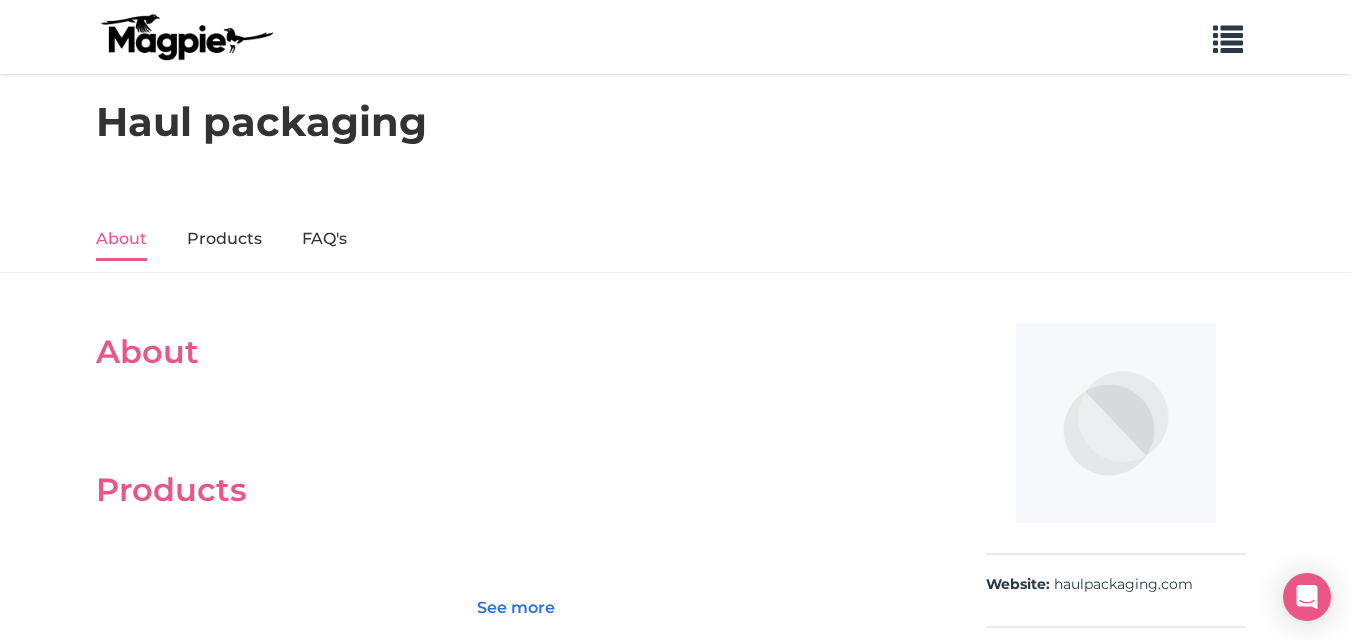 scroll, scrollTop: 400, scrollLeft: 0, axis: vertical 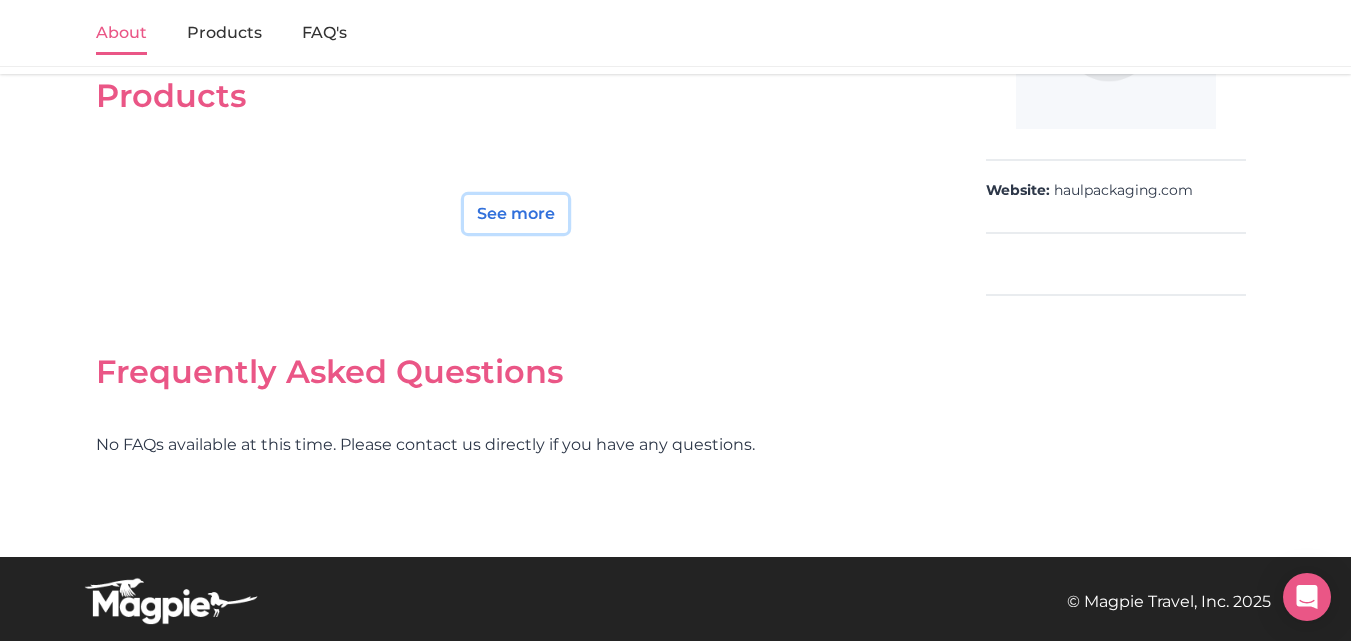 click on "See more" at bounding box center [516, 214] 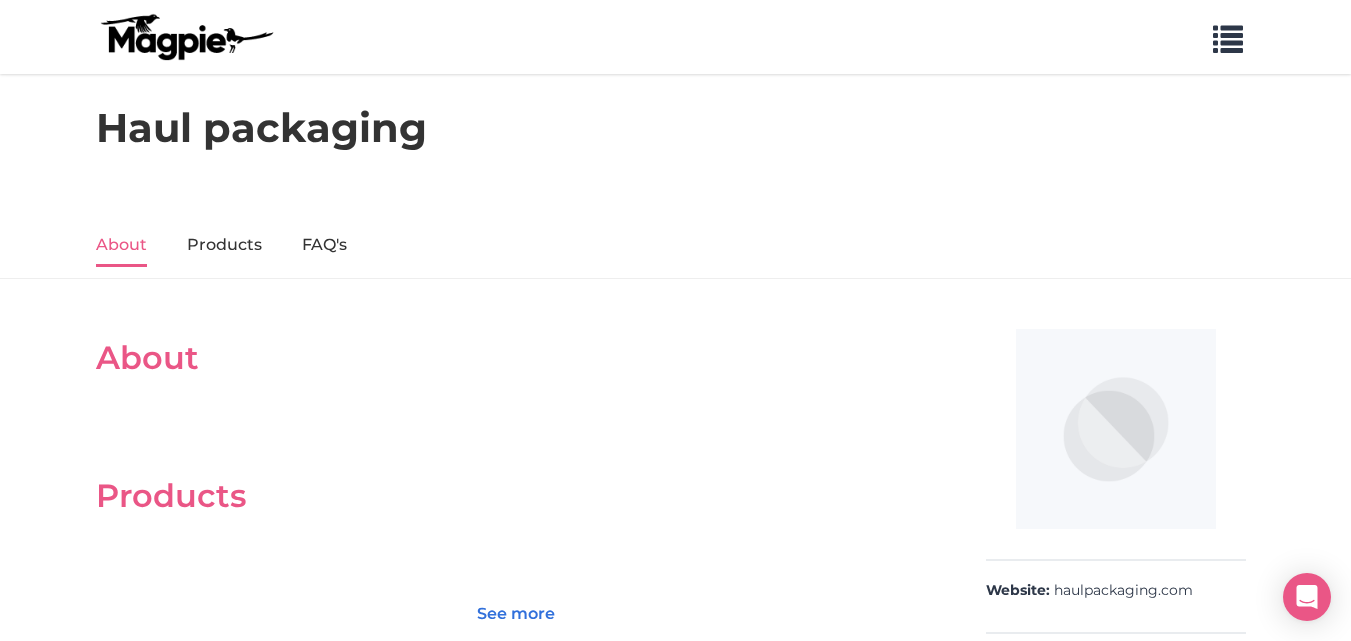 click on "Problems we solve
Products
Content Management and Distribution
Magpie for Resellers
Magpie Promotes
Pricing
Resources
Work with resellers
Customer Support
Our Story
API Documentation
Blog
My List
0
Logout" at bounding box center (676, 37) 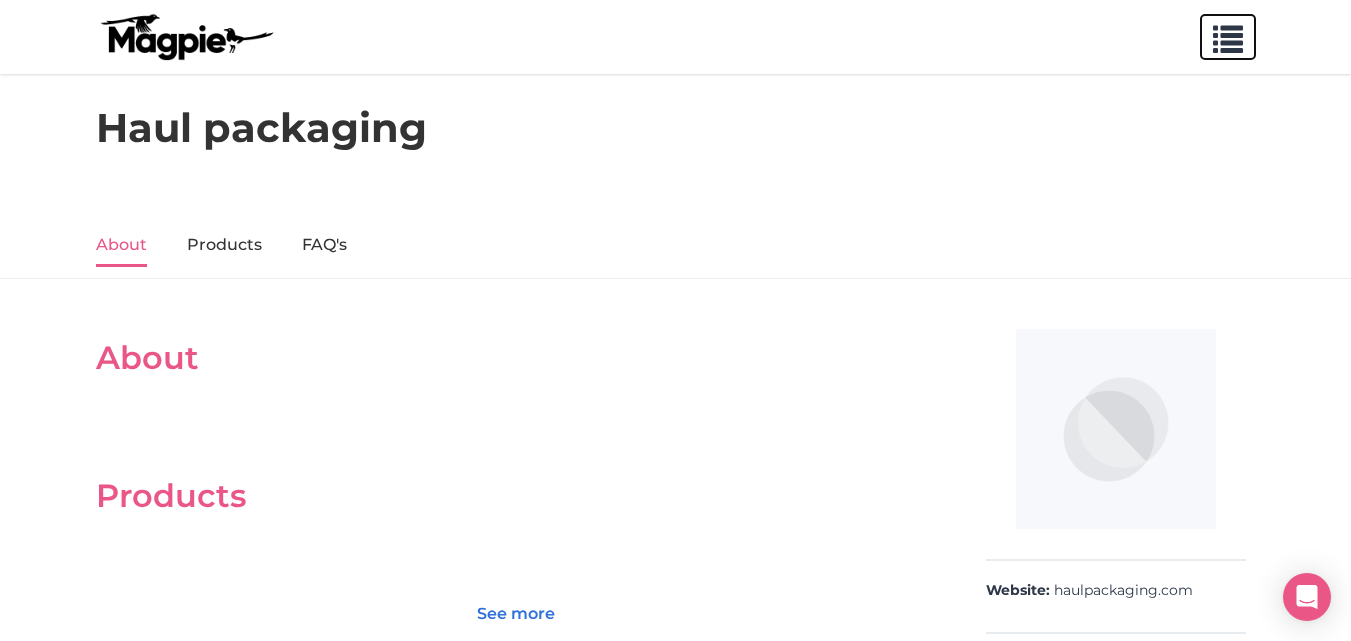 click at bounding box center (1228, 37) 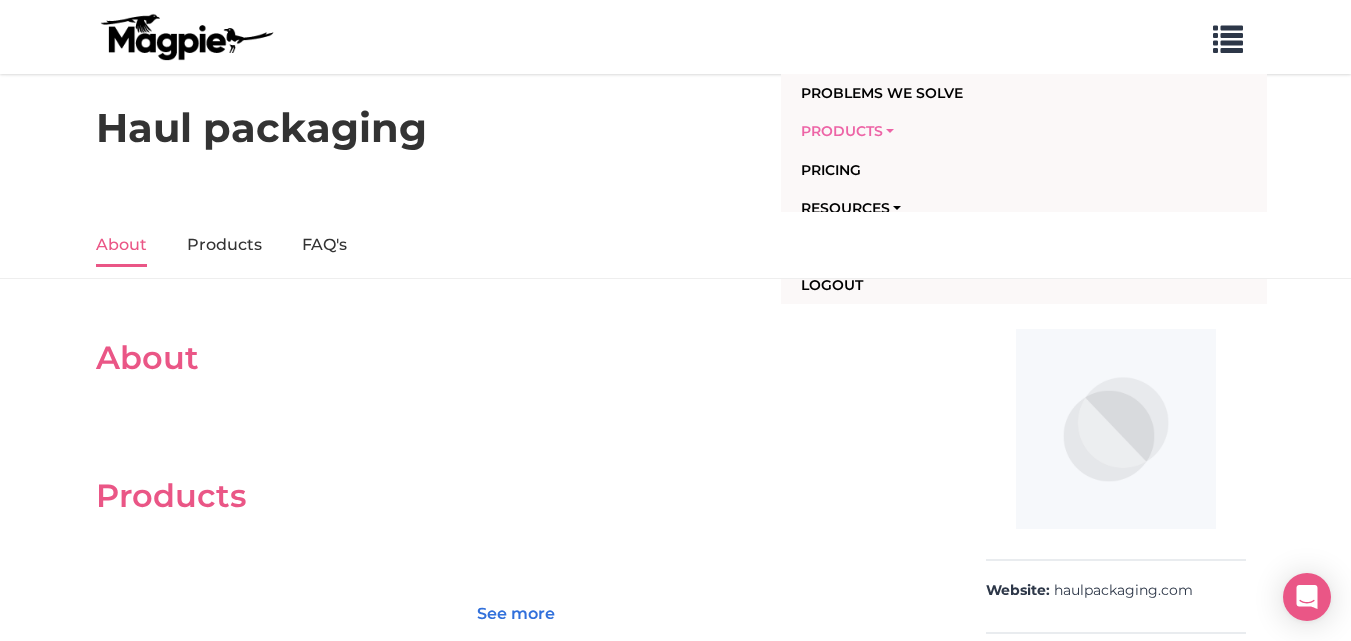 click on "Products" at bounding box center [984, 131] 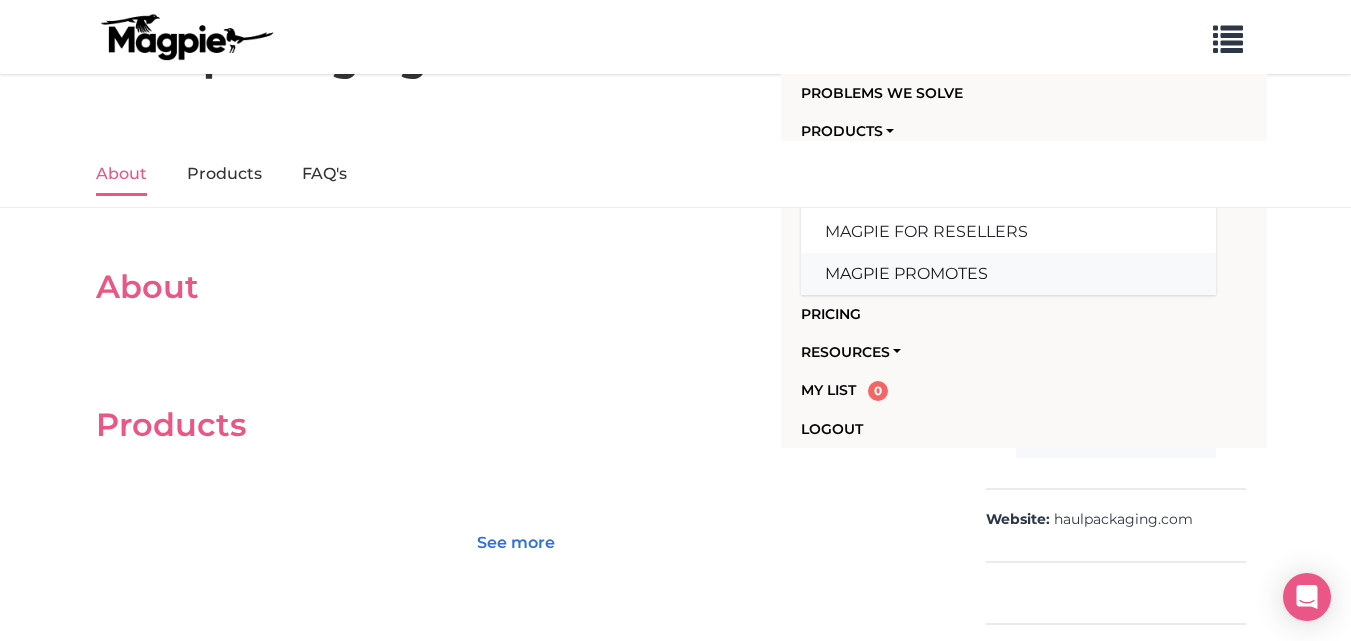 scroll, scrollTop: 200, scrollLeft: 0, axis: vertical 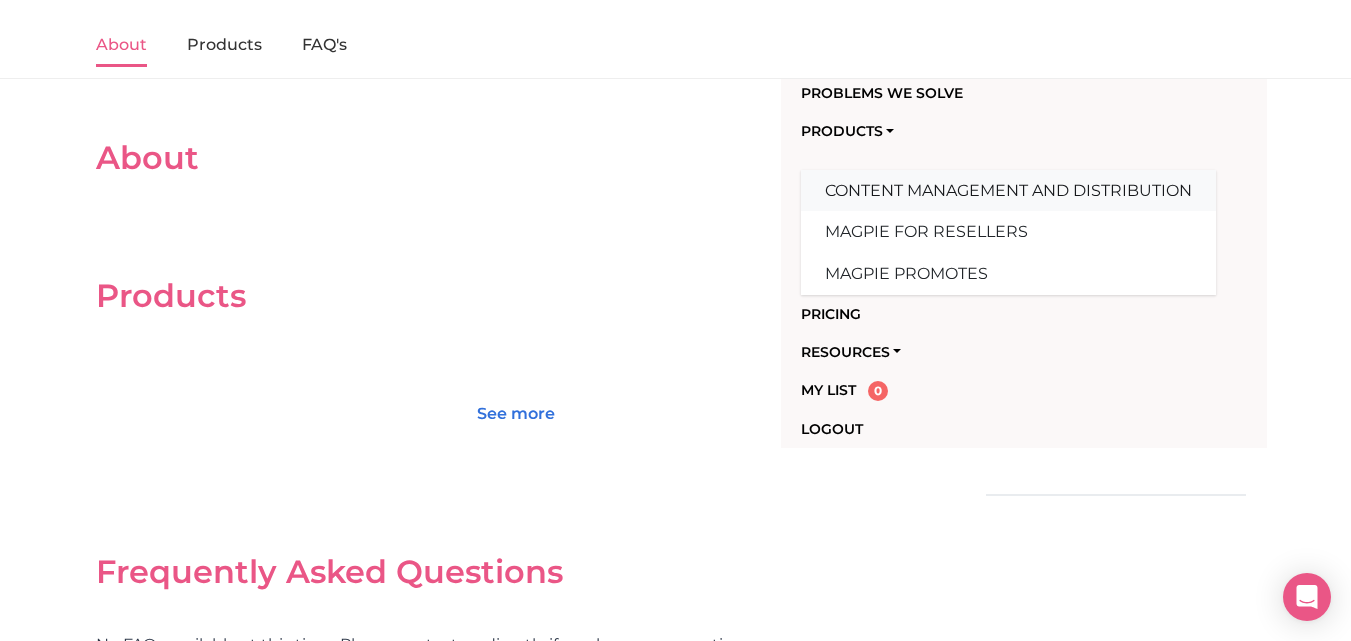 click on "Content Management and Distribution" at bounding box center (1008, 191) 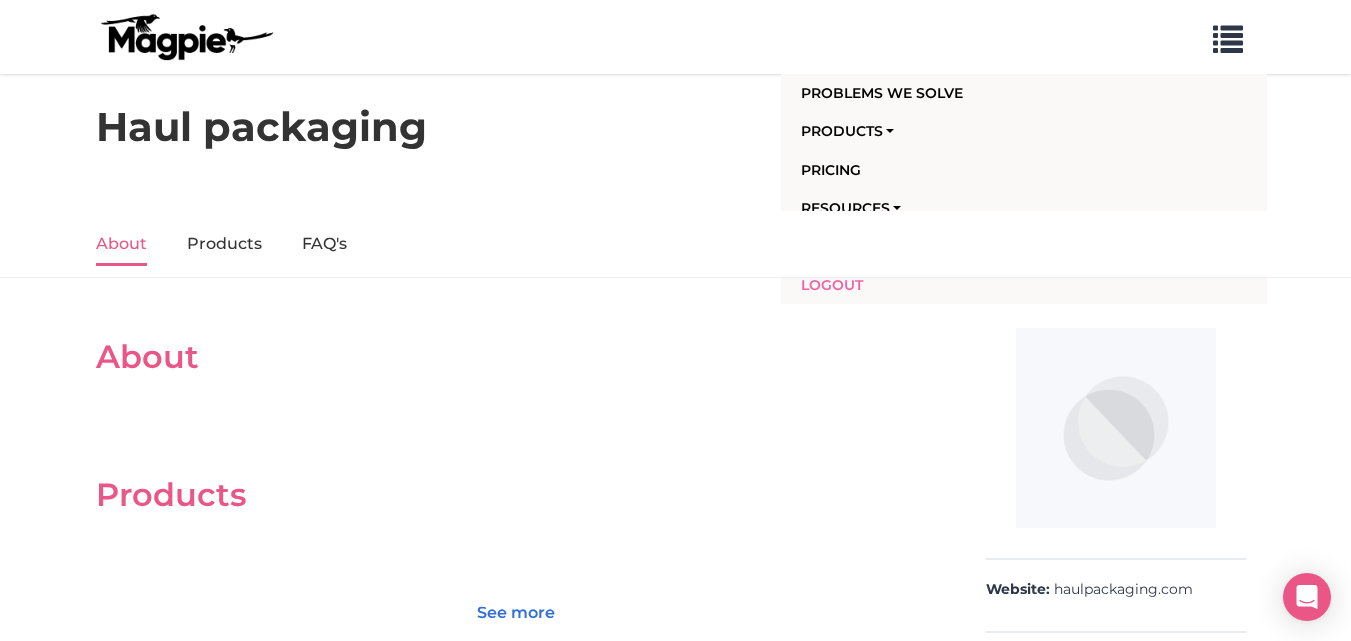 scroll, scrollTop: 0, scrollLeft: 0, axis: both 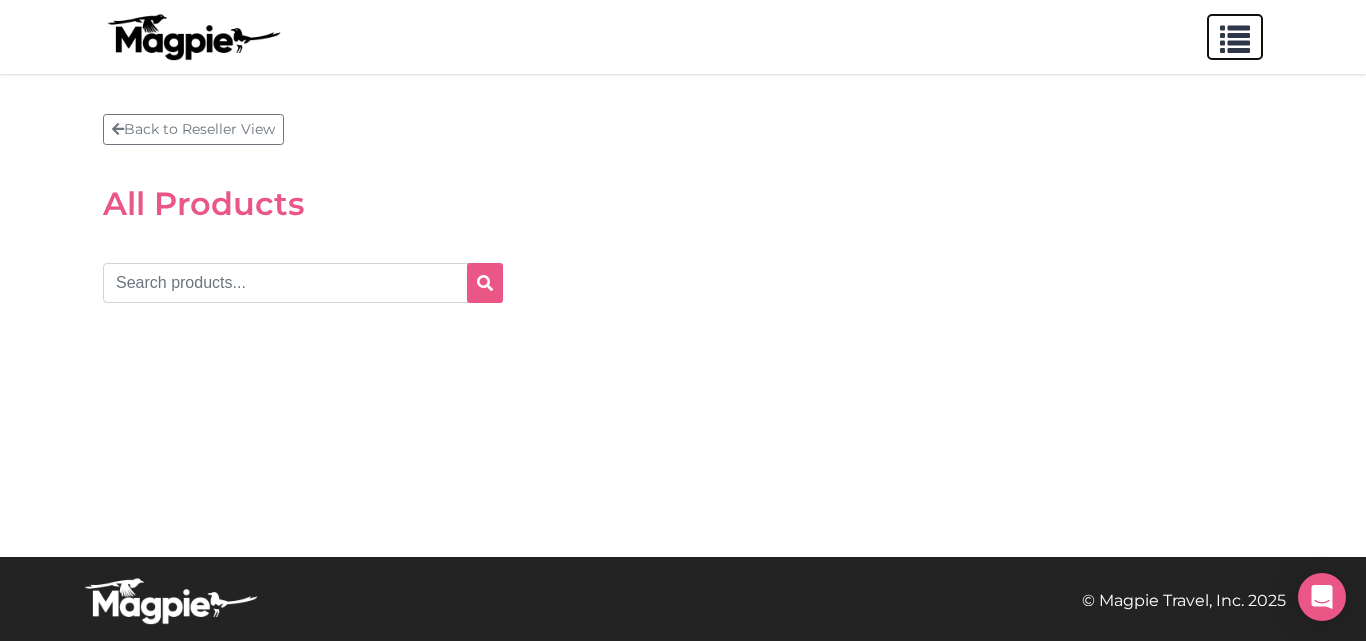 click at bounding box center (1235, 35) 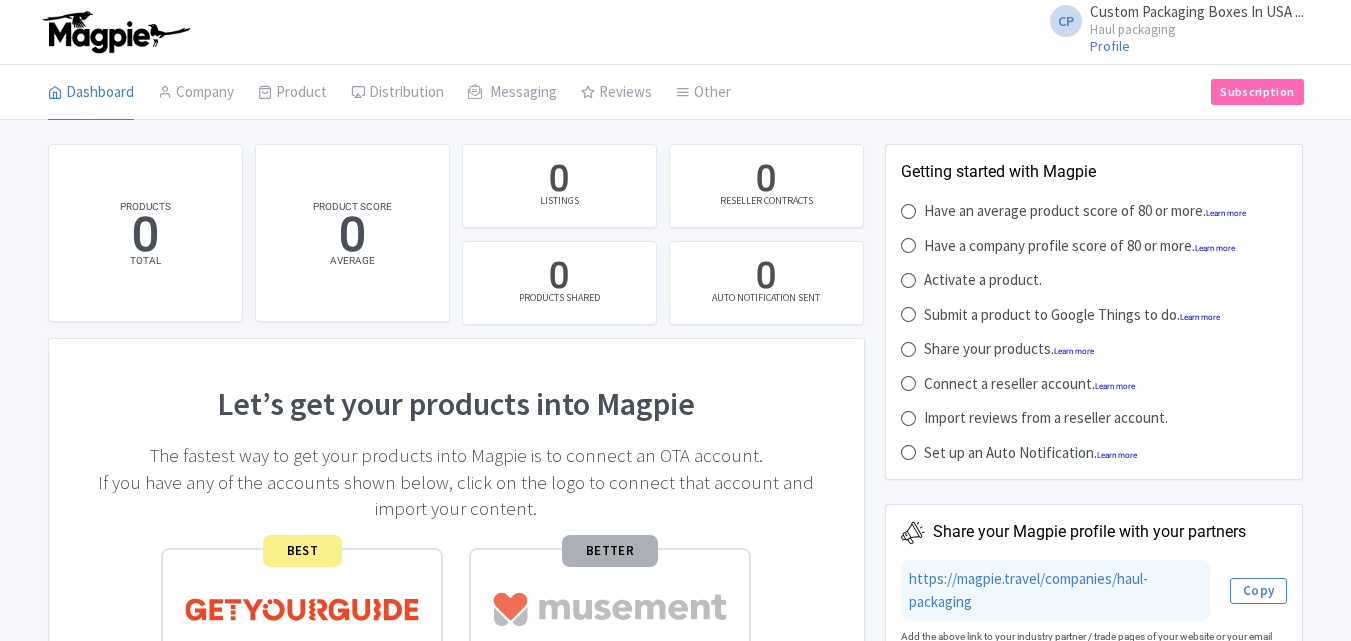 scroll, scrollTop: 0, scrollLeft: 0, axis: both 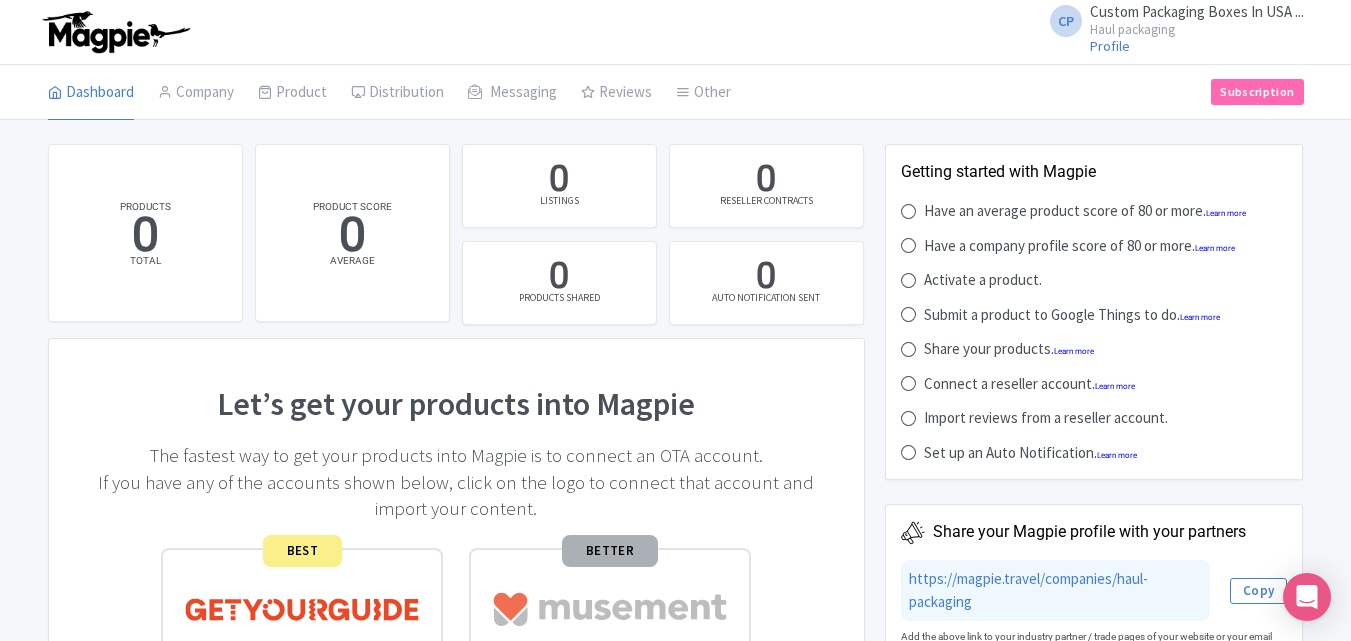 click on "Custom Packaging Boxes In USA ..." at bounding box center (1197, 11) 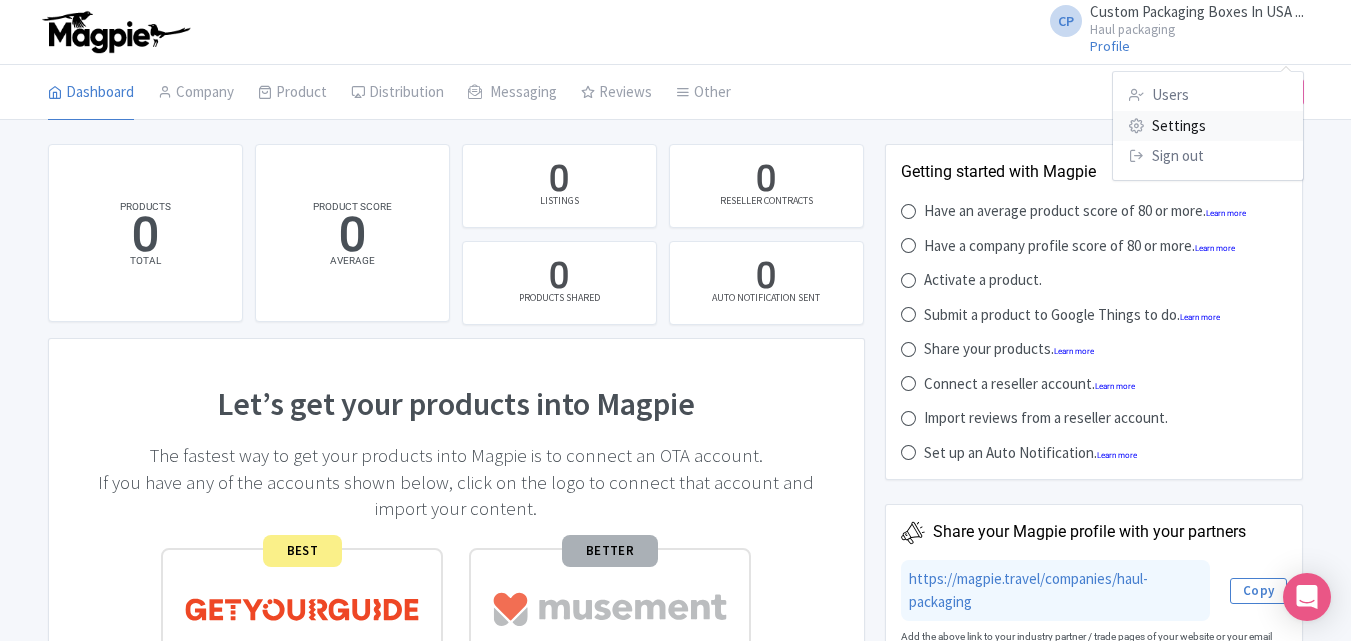 click on "Settings" at bounding box center [1208, 126] 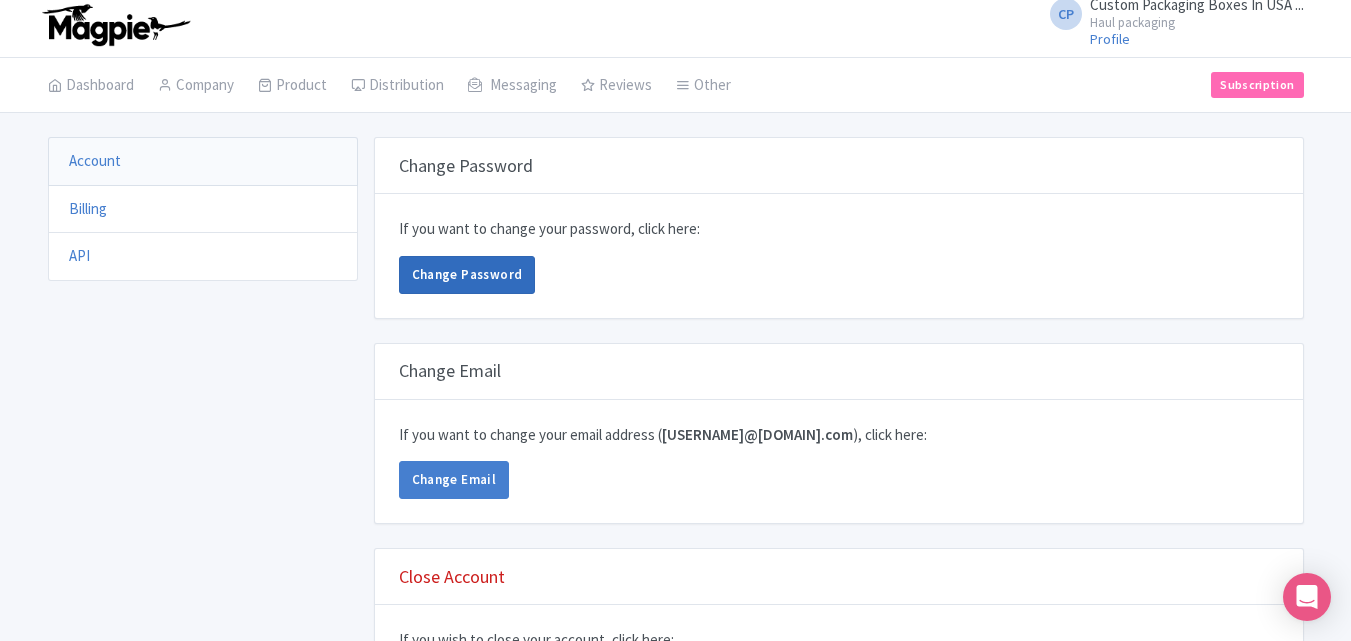 scroll, scrollTop: 0, scrollLeft: 0, axis: both 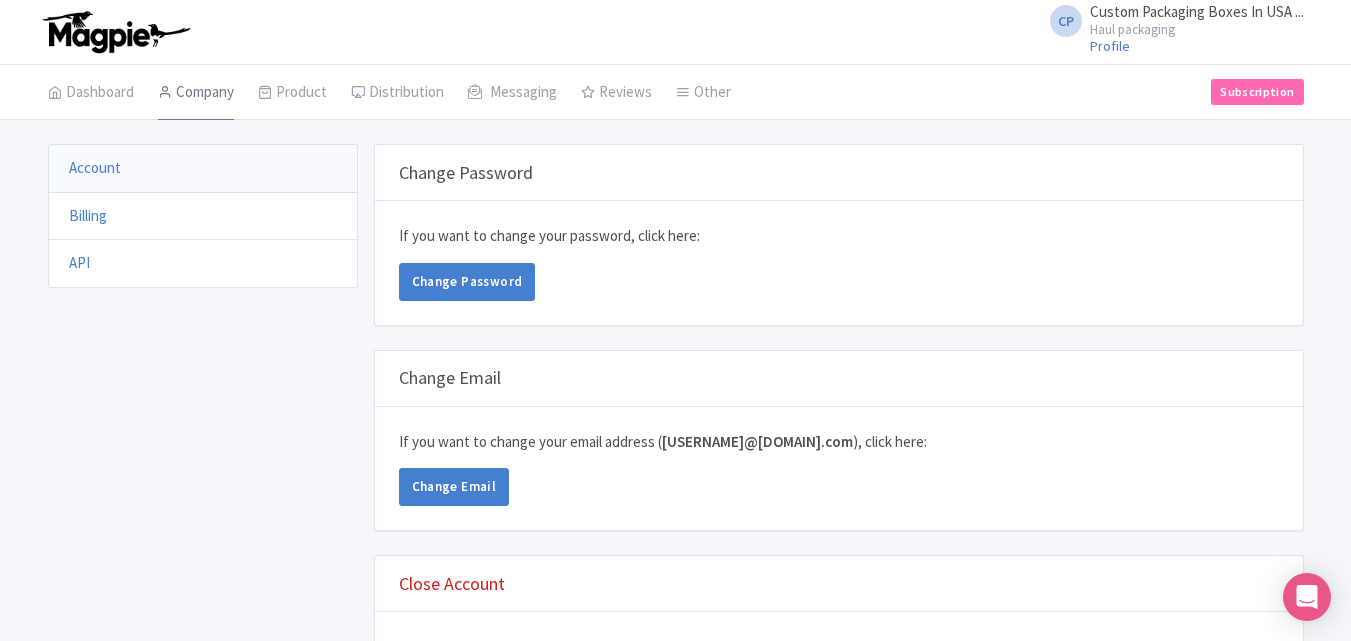 click at bounding box center [165, 92] 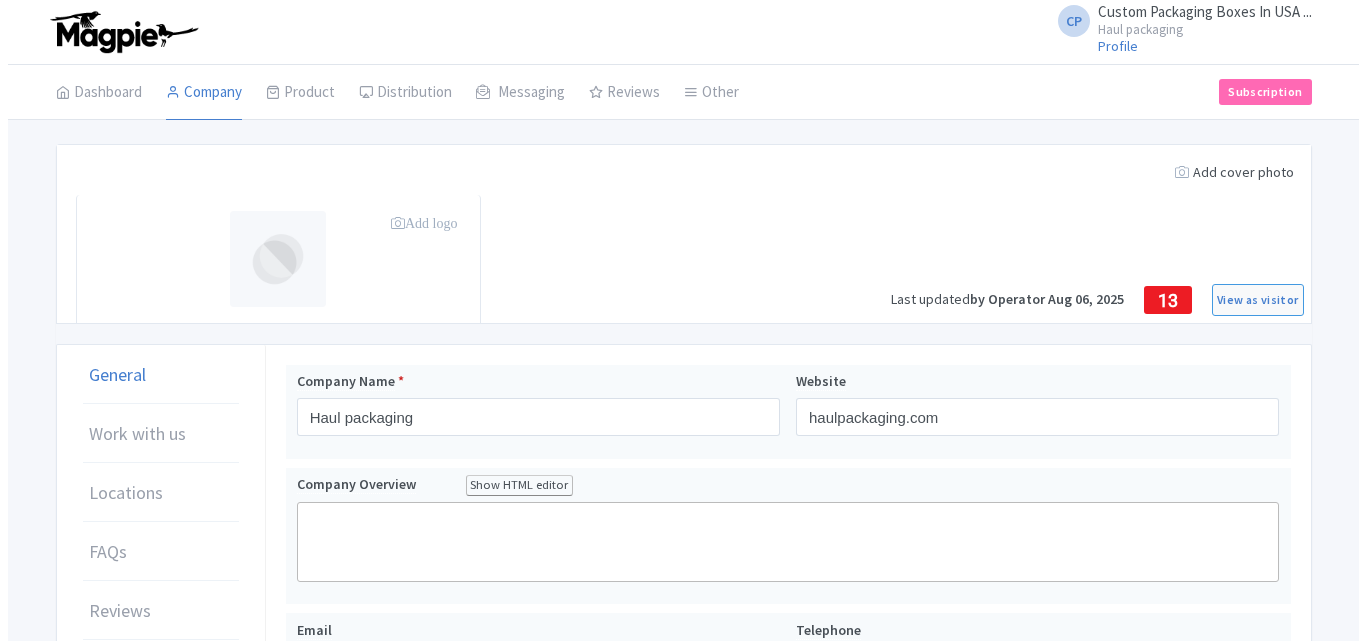 scroll, scrollTop: 0, scrollLeft: 0, axis: both 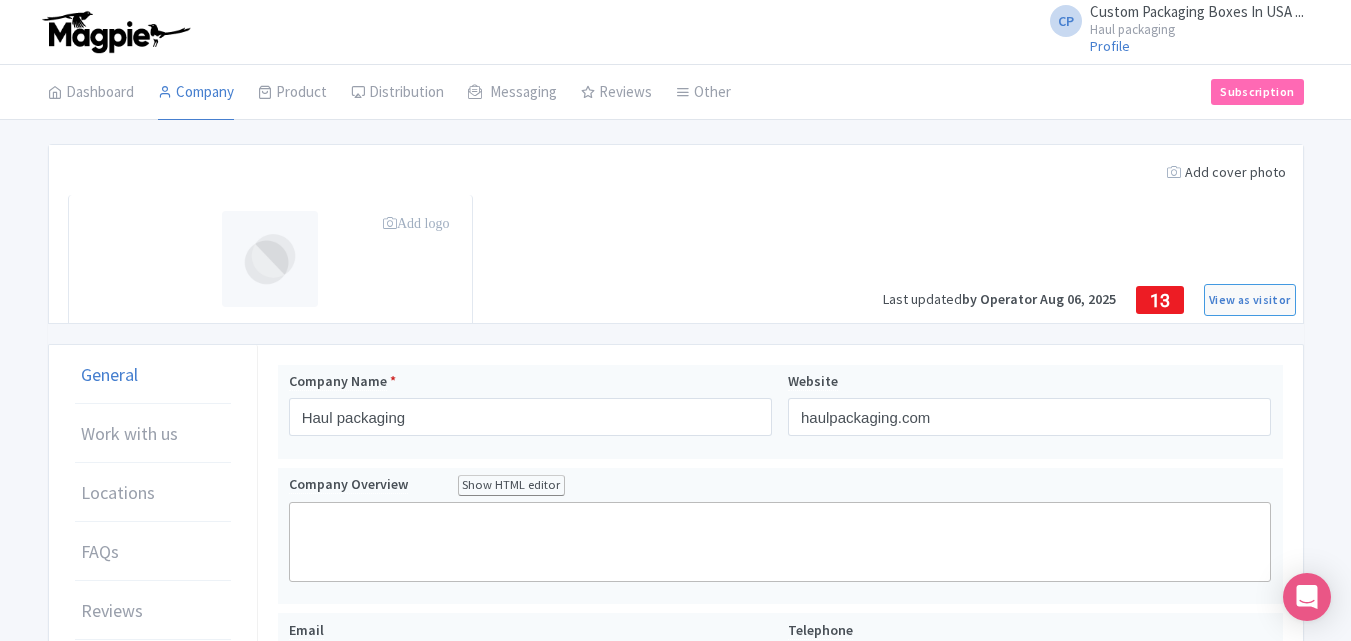 click on "Add logo" at bounding box center [418, 223] 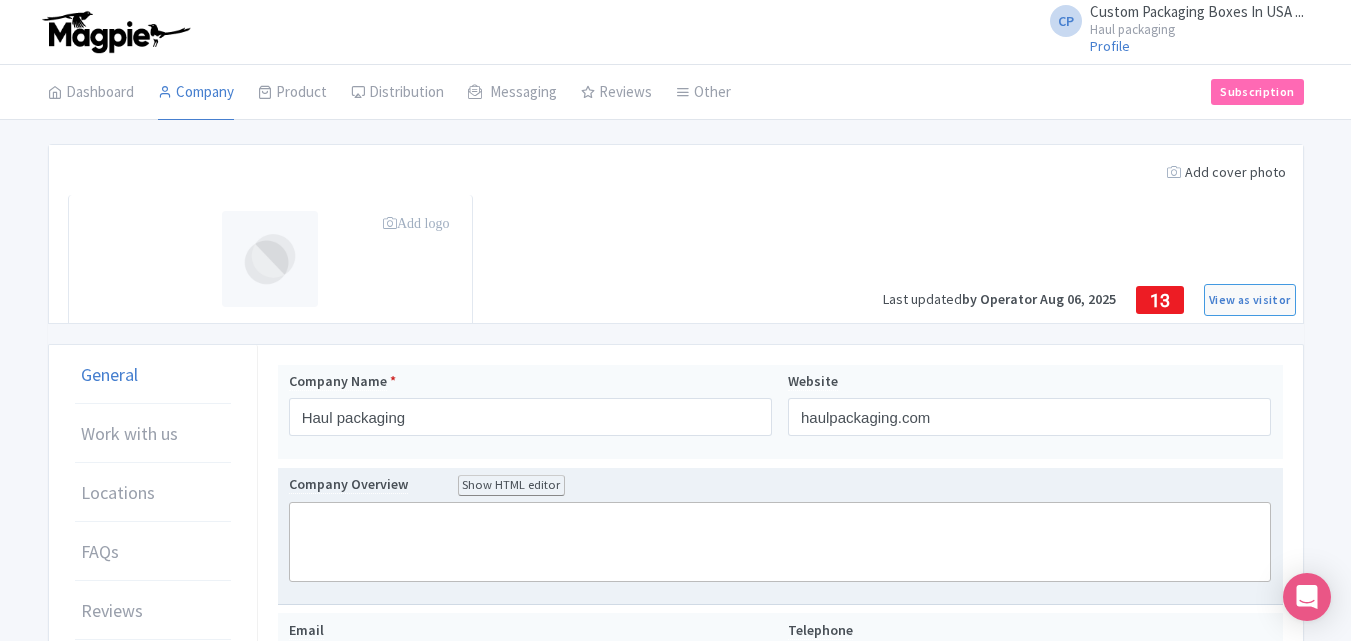 scroll, scrollTop: 200, scrollLeft: 0, axis: vertical 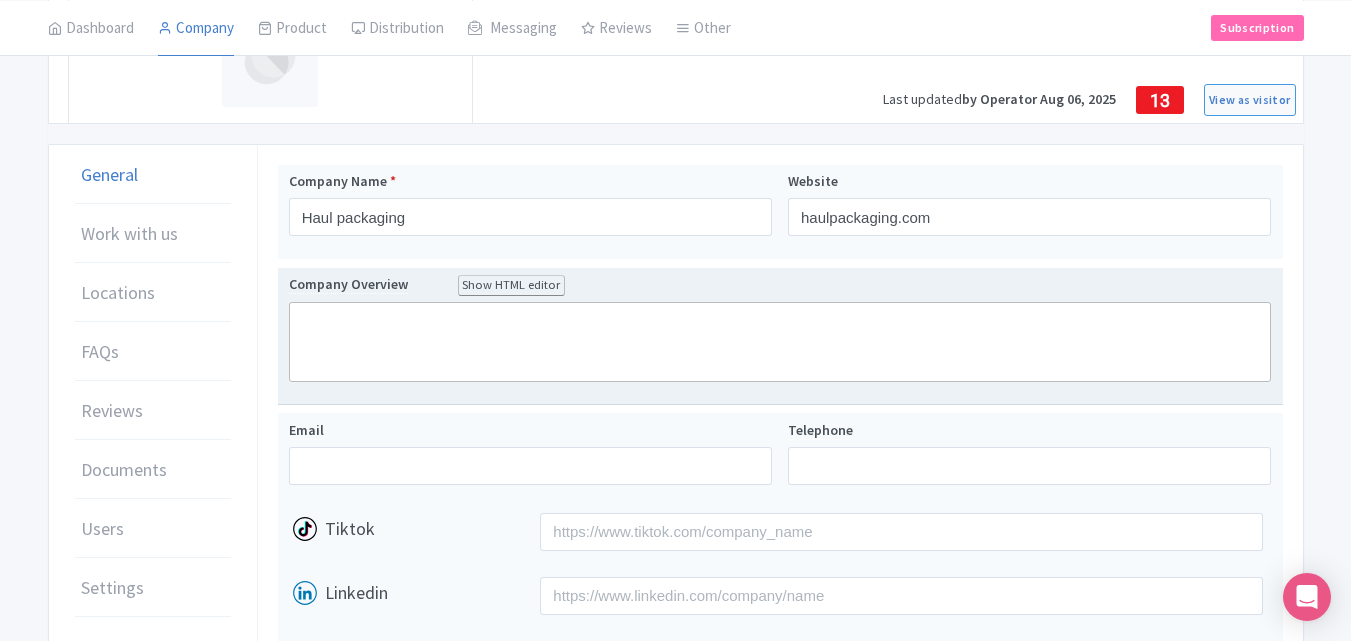 click 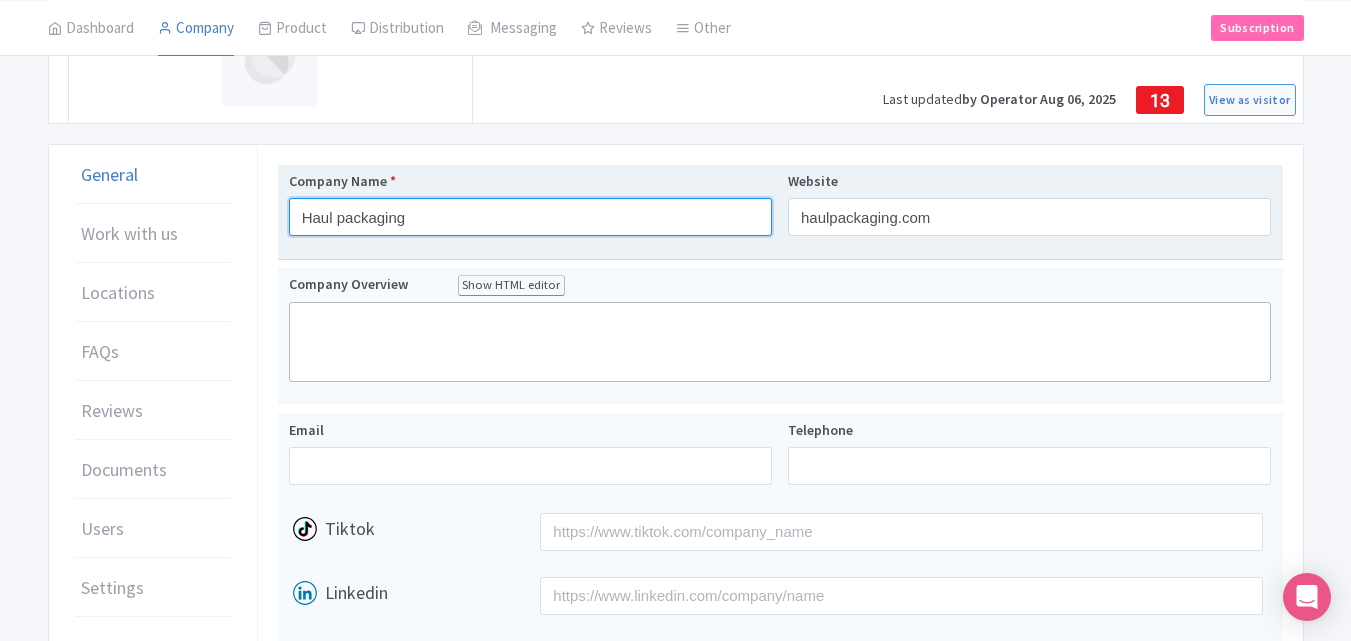 click on "Haul packaging" at bounding box center [530, 217] 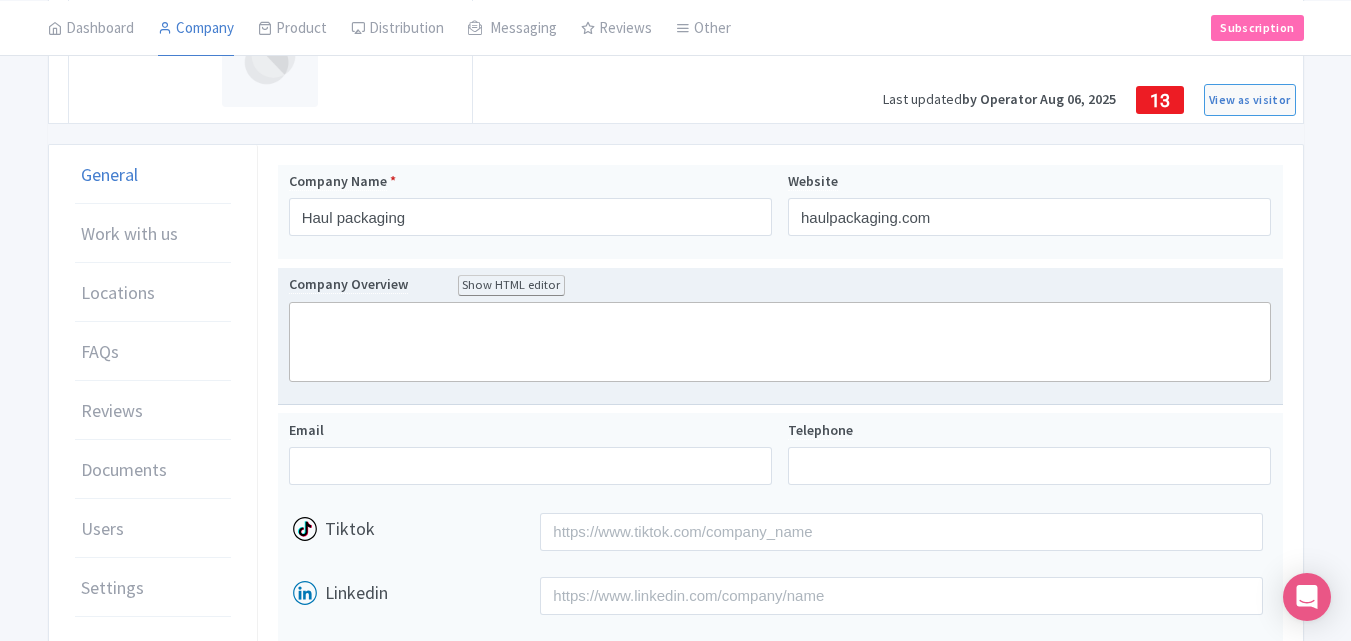 click 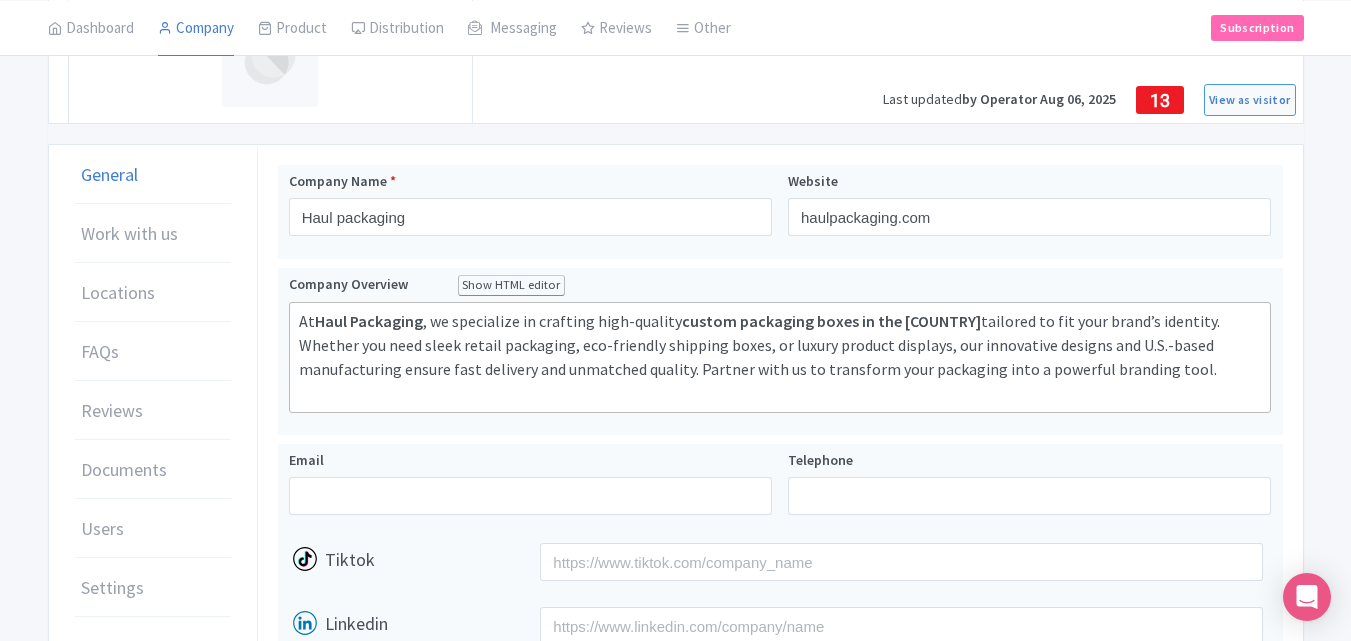 drag, startPoint x: 306, startPoint y: 322, endPoint x: 276, endPoint y: 322, distance: 30 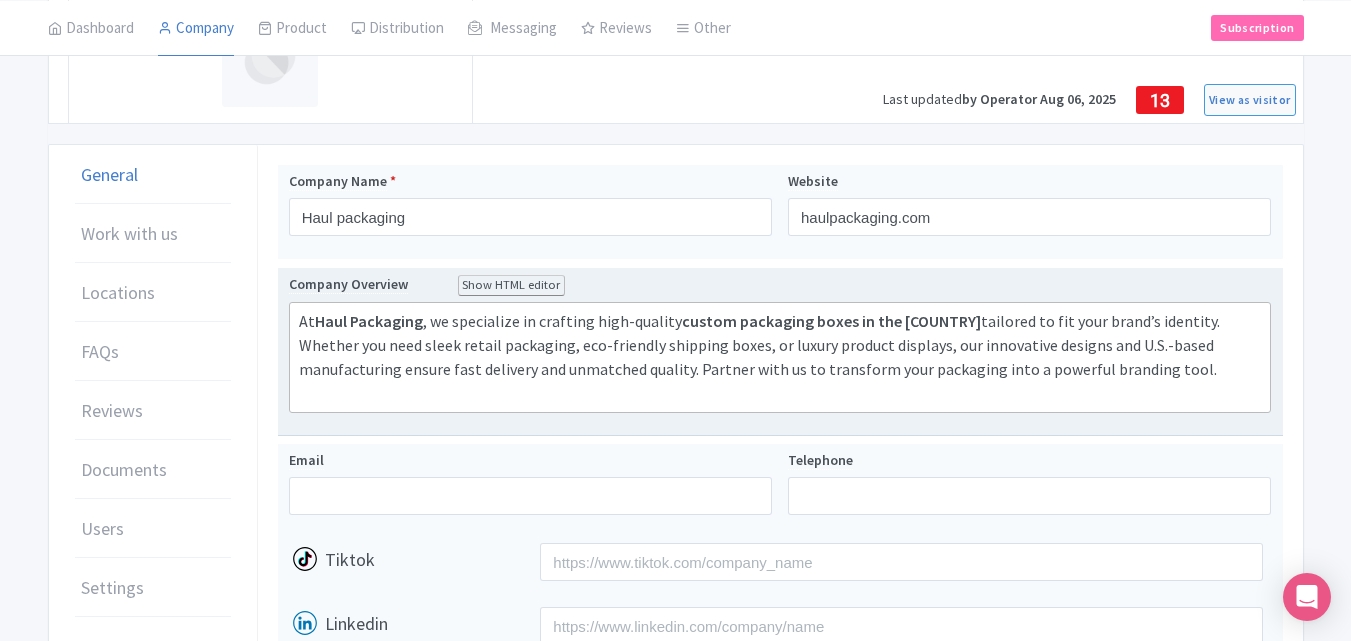 type on "<div><strong>Haul Packaging</strong>, we specialize in crafting high-quality <strong>custom packaging boxes in the USA</strong> tailored to fit your brand’s identity. Whether you need sleek retail packaging, eco-friendly shipping boxes, or luxury product displays, our innovative designs and U.S.-based manufacturing ensure fast delivery and unmatched quality. Partner with us to transform your packaging into a powerful branding tool.<br><br></div>" 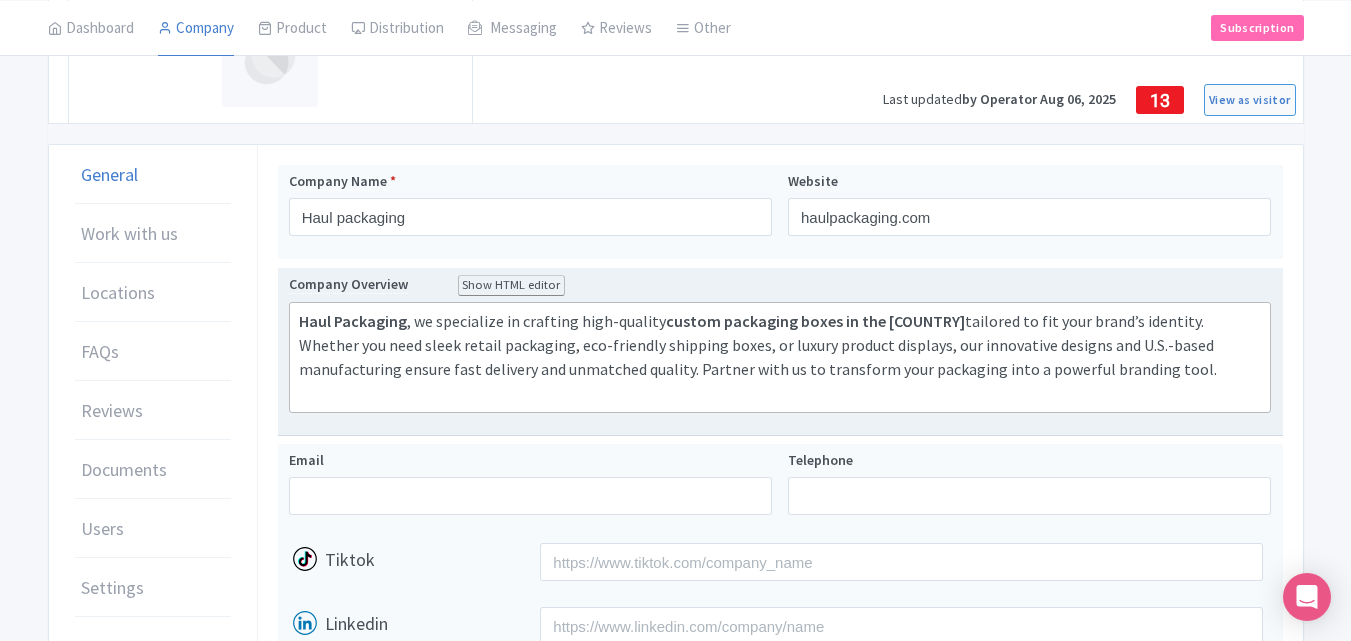 drag, startPoint x: 458, startPoint y: 399, endPoint x: 644, endPoint y: 363, distance: 189.45184 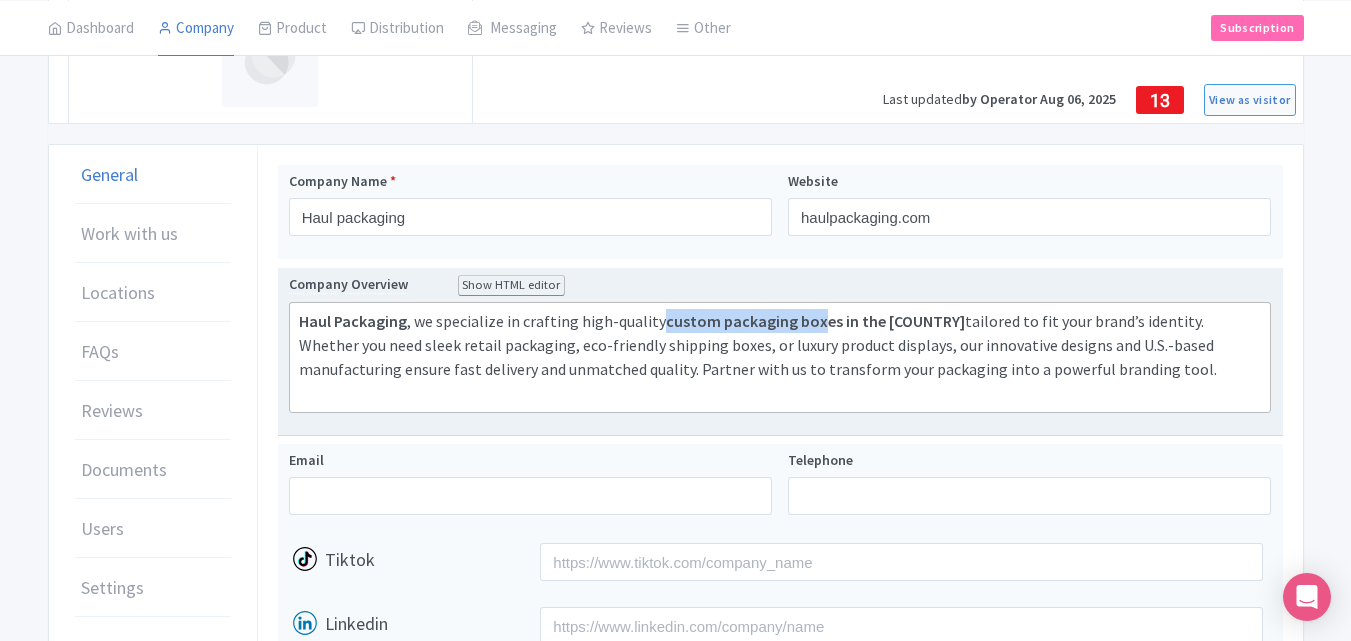 drag, startPoint x: 660, startPoint y: 319, endPoint x: 812, endPoint y: 325, distance: 152.11838 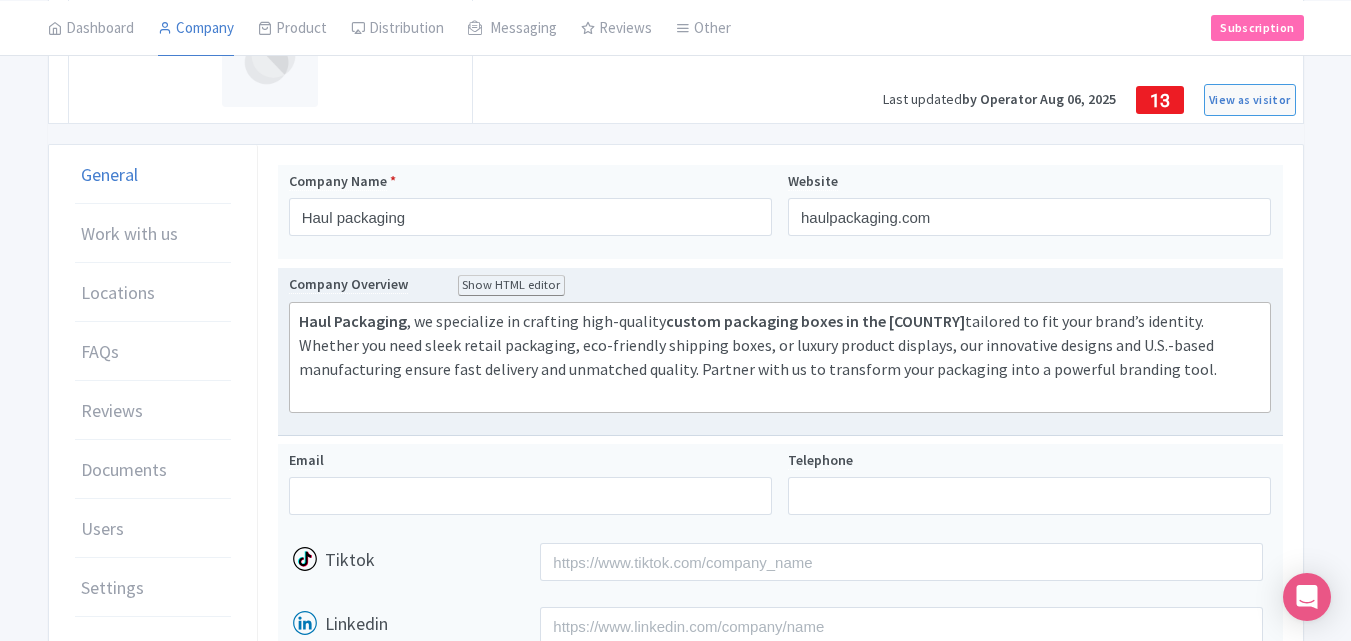 click on "custom packaging boxes in the USA" 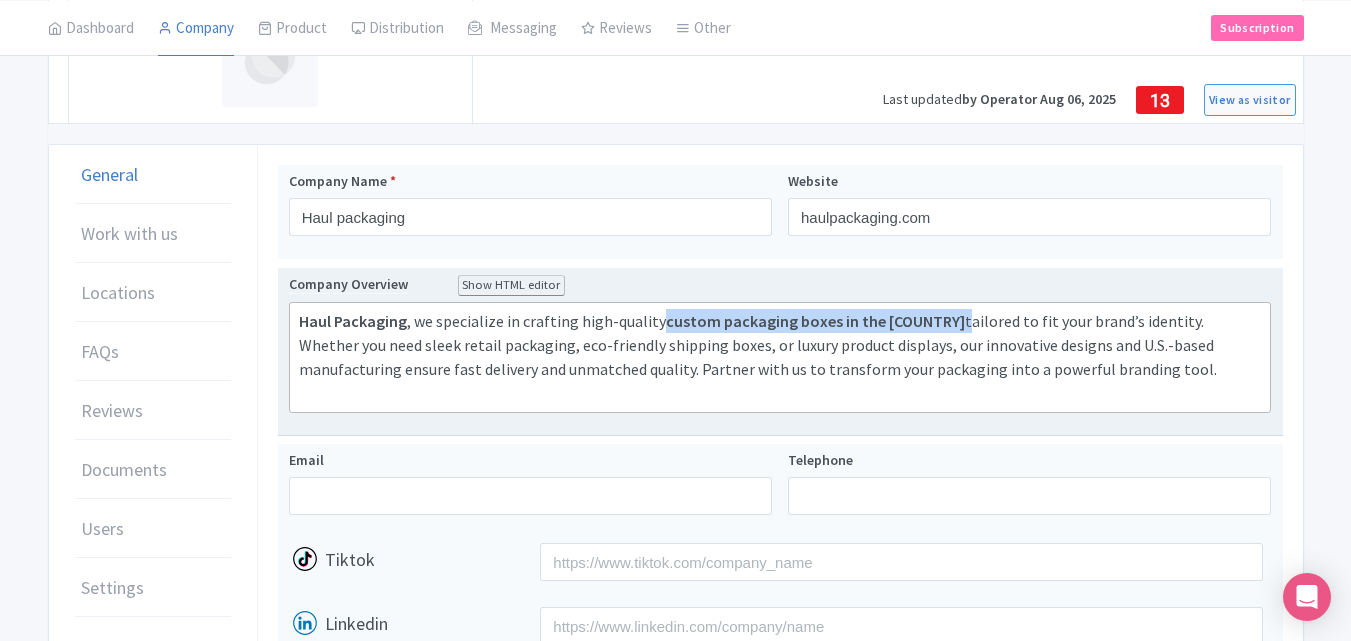 drag, startPoint x: 901, startPoint y: 320, endPoint x: 659, endPoint y: 326, distance: 242.07437 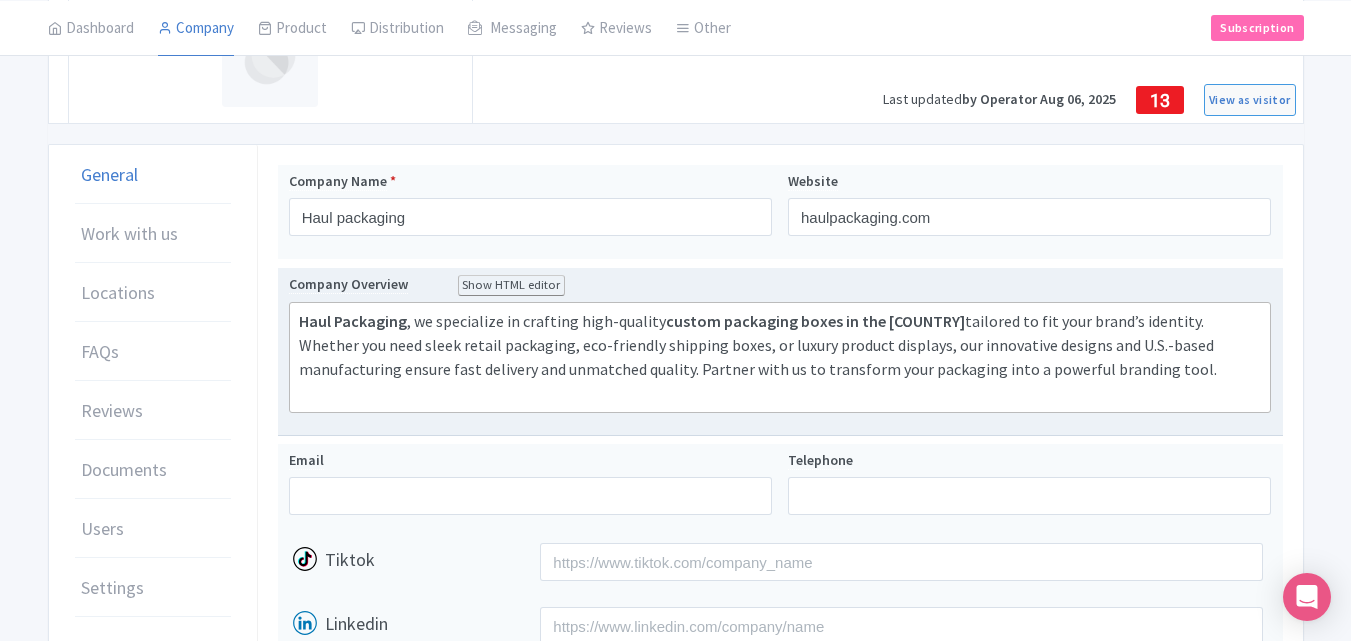click on "Company Overview Show HTML editor
Bold
Italic
Strikethrough
Link
Heading
Quote
Code
Bullets
Numbers
Decrease Level
Increase Level
Attach Files
Undo
Redo
Link
Unlink
Haul Packaging , we specialize in crafting high-quality  custom packaging boxes in the USA  tailored to fit your brand’s identity. Whether you need sleek retail packaging, eco-friendly shipping boxes, or luxury product displays, our innovative designs and U.S.-based manufacturing ensure fast delivery and unmatched quality. Partner with us to transform your packaging into a powerful branding tool." at bounding box center [780, 352] 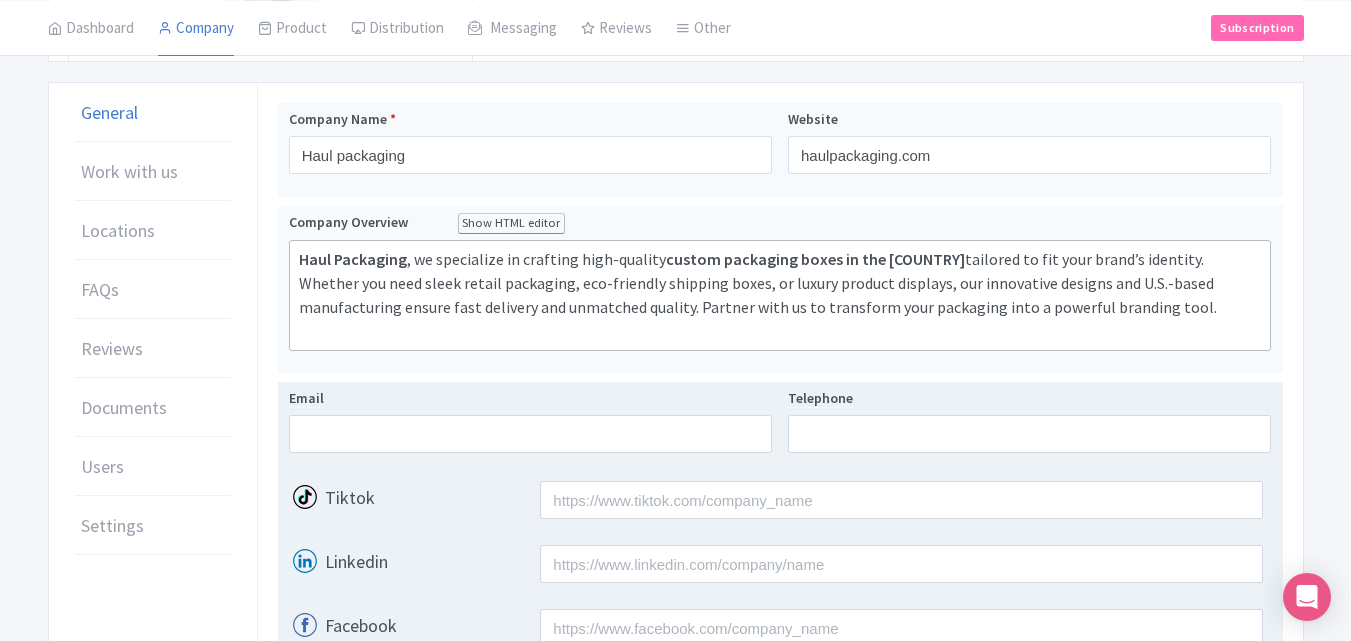 scroll, scrollTop: 500, scrollLeft: 0, axis: vertical 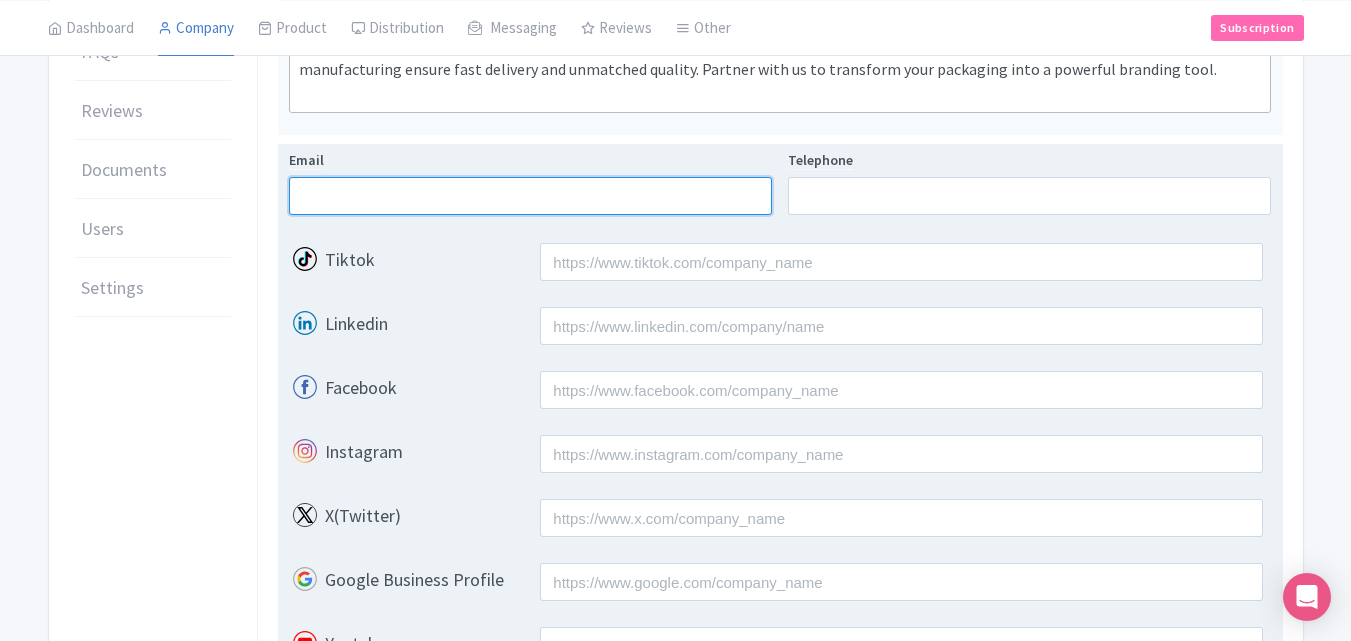 click on "Email" at bounding box center (530, 196) 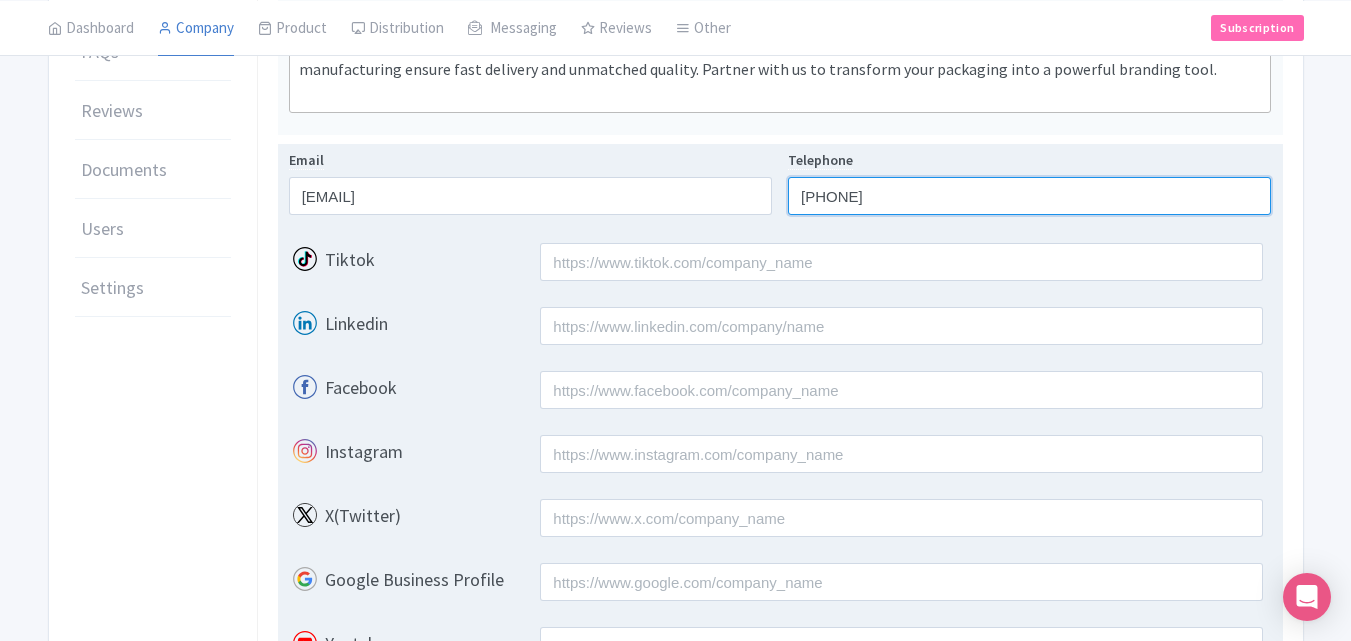 click on "95874495" at bounding box center (1029, 196) 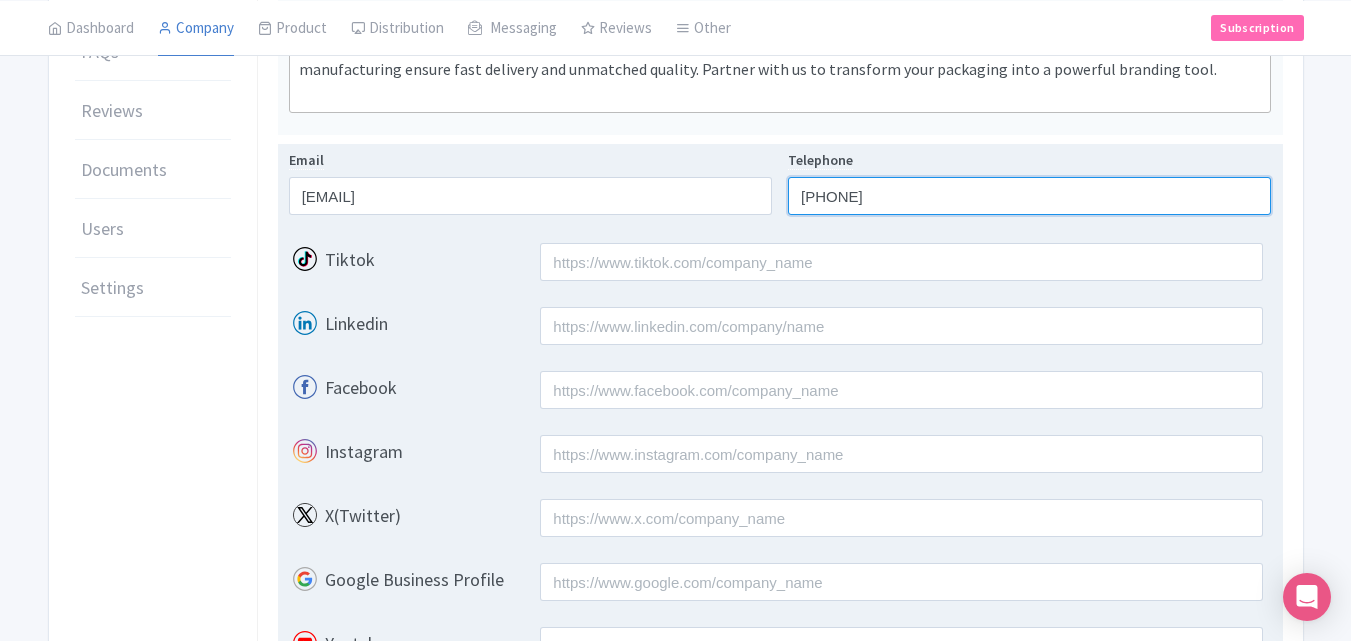 type on "[PHONE]" 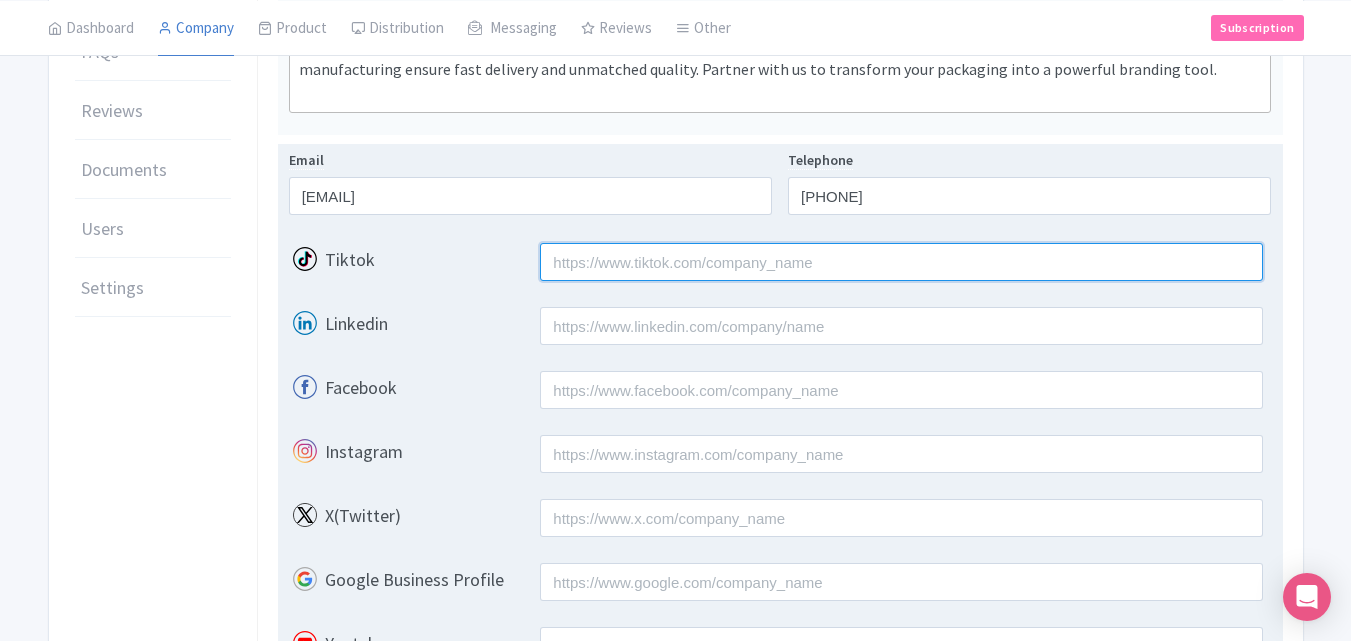 click on "Tiktok" at bounding box center (901, 262) 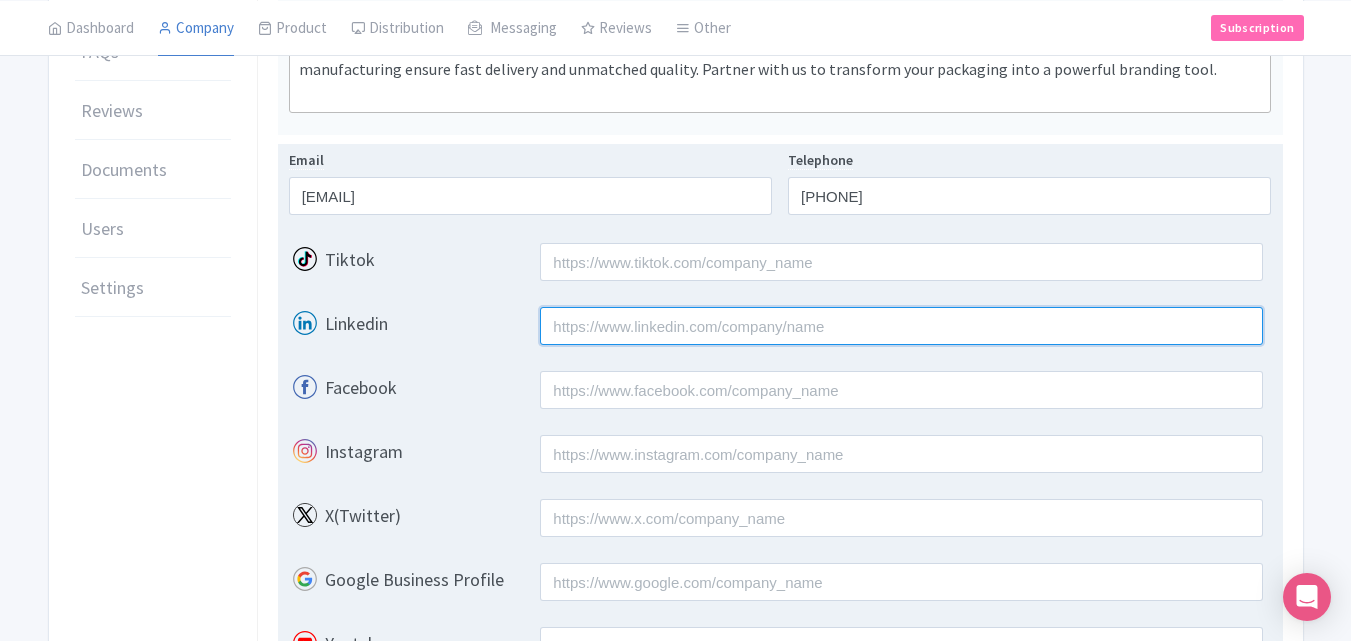 click on "Linkedin" at bounding box center [901, 326] 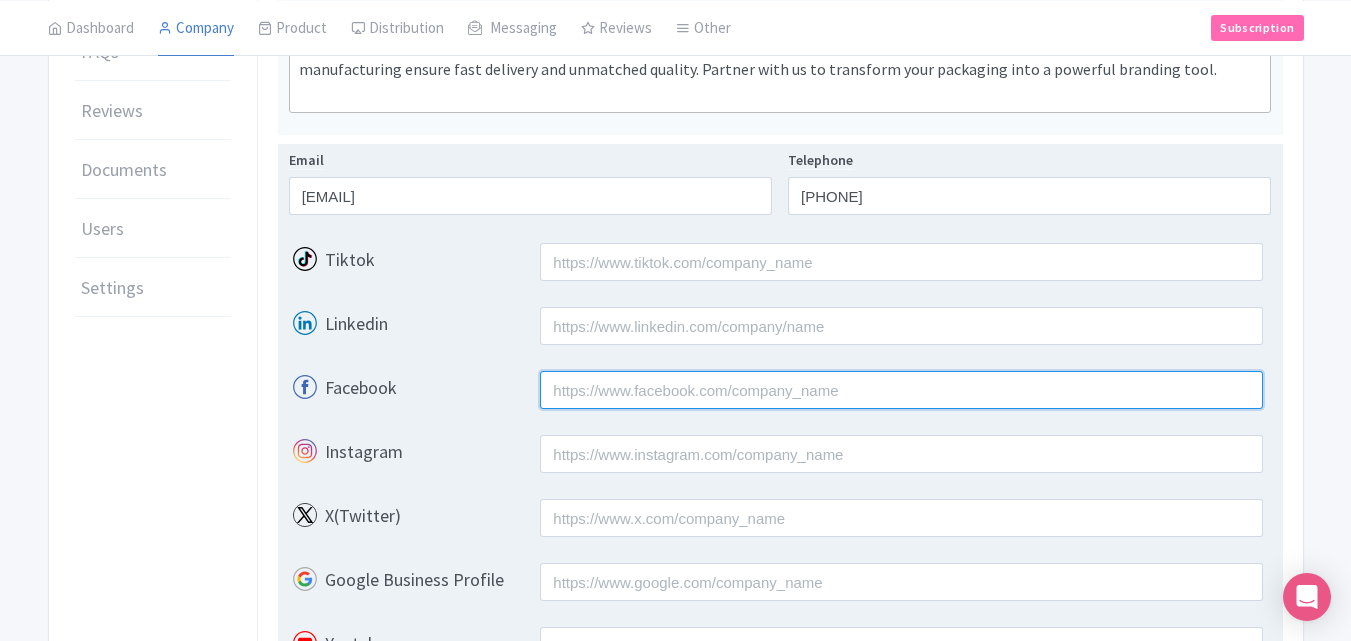 click on "Facebook" at bounding box center (901, 390) 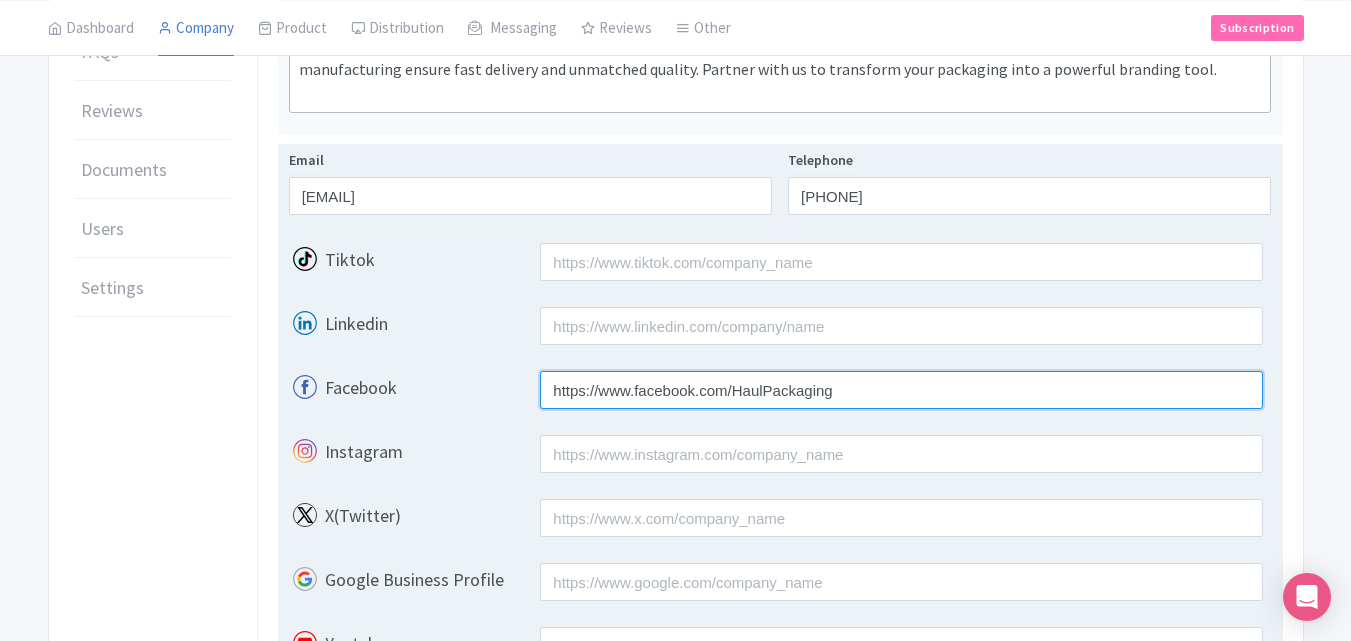 type on "https://www.facebook.com/HaulPackaging" 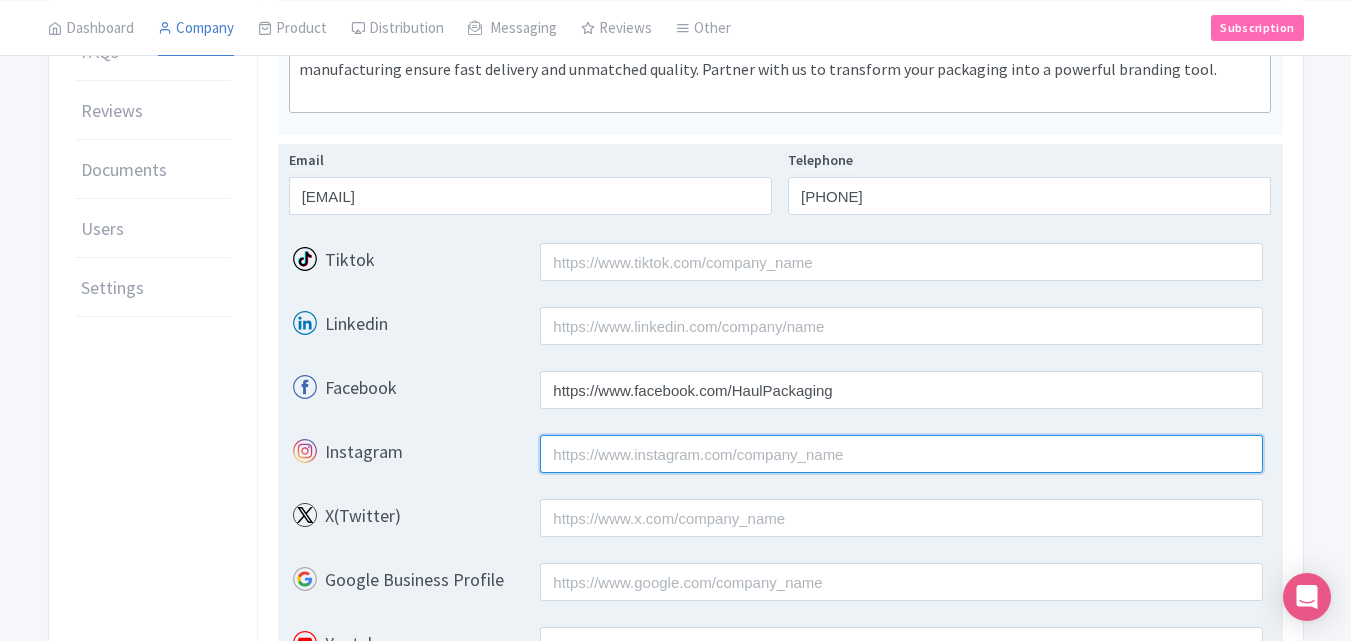 click on "Instagram" at bounding box center [901, 454] 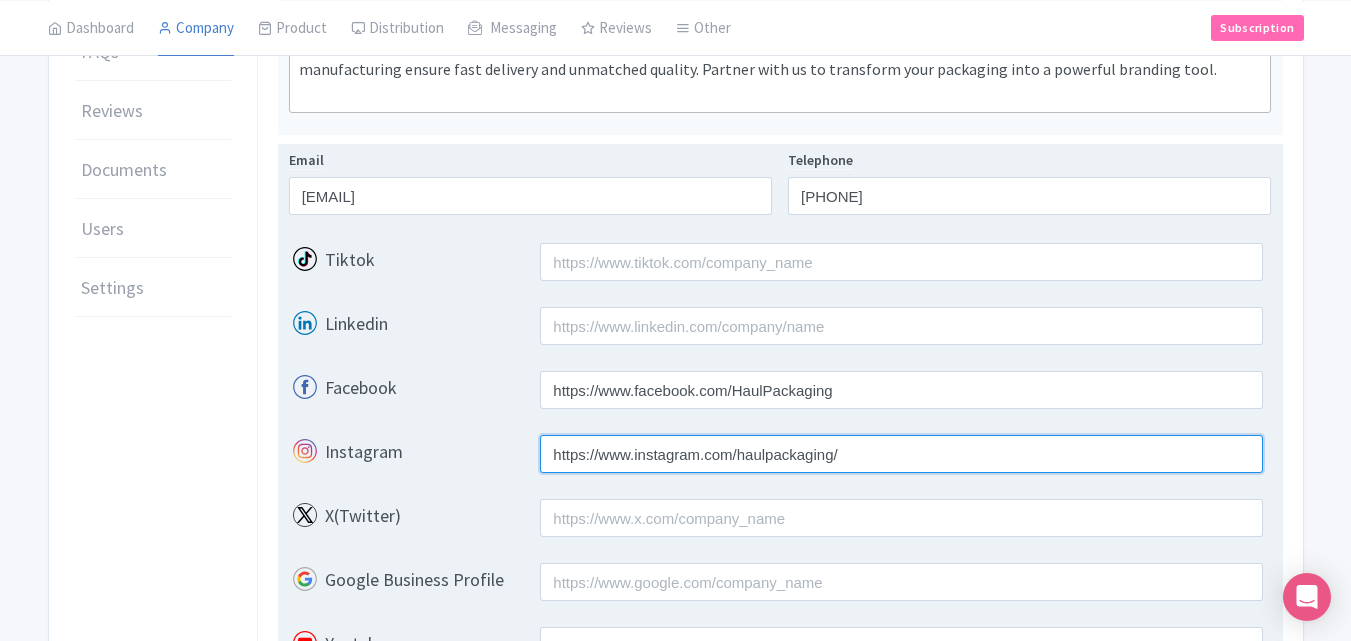 type on "https://www.instagram.com/haulpackaging/" 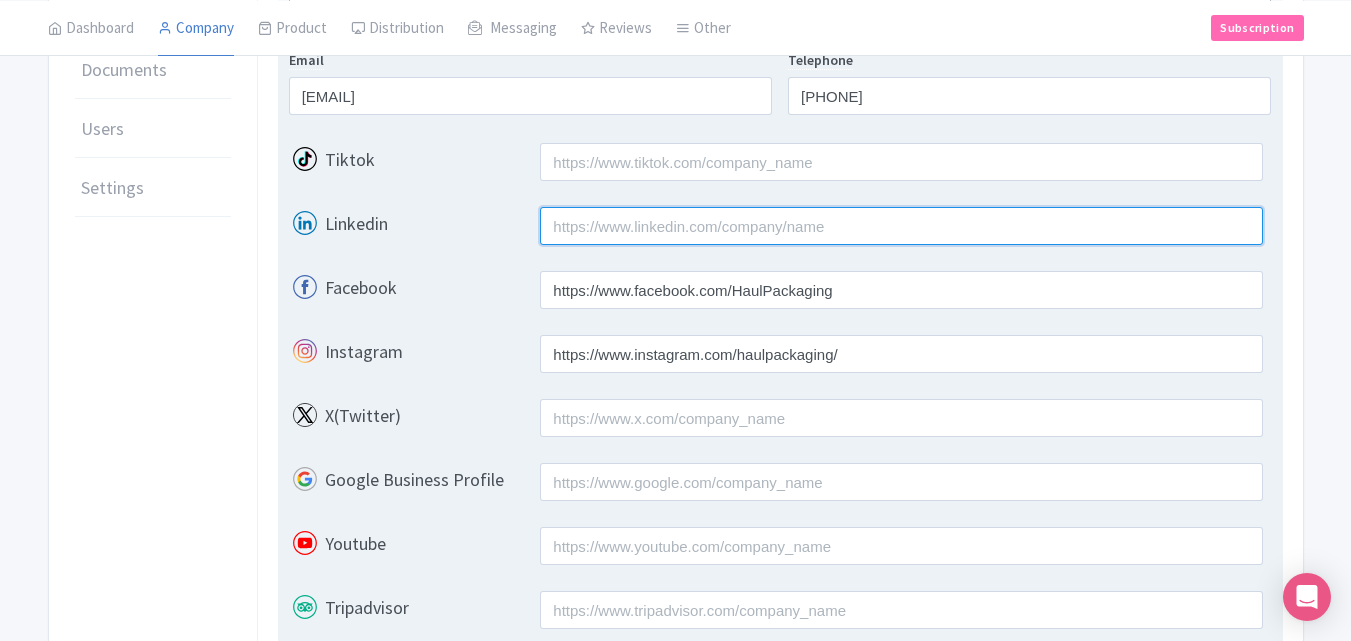 click on "Linkedin" at bounding box center [901, 226] 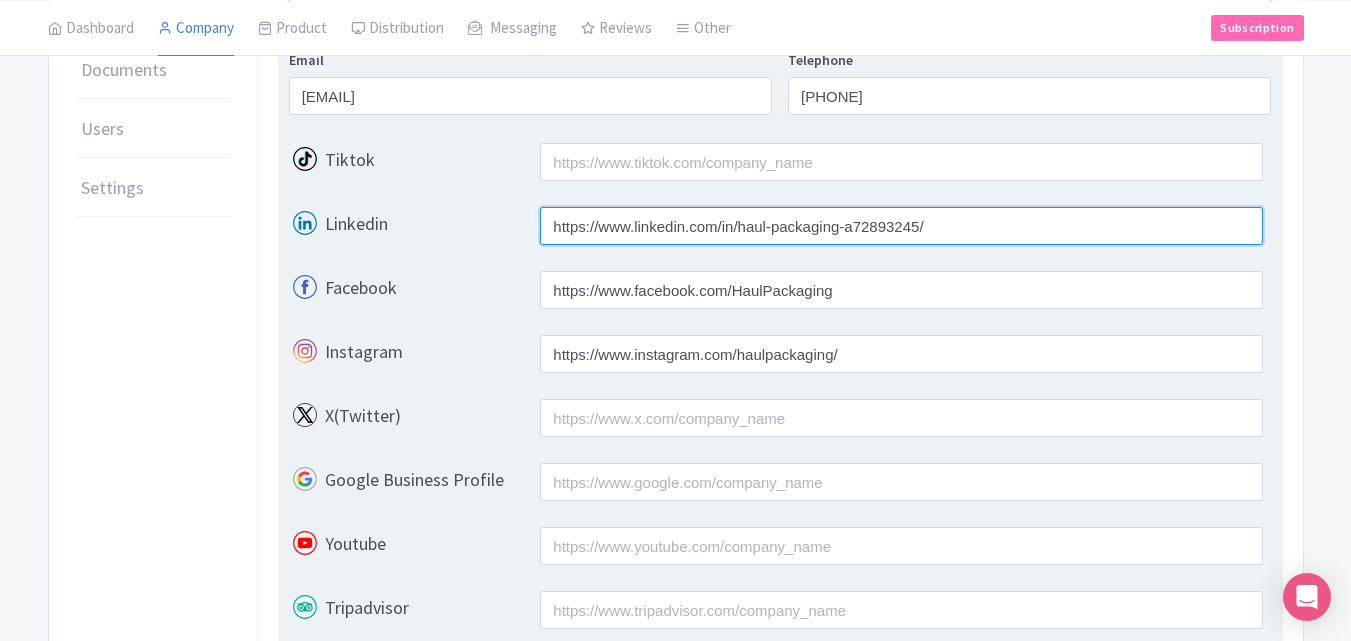 type on "https://www.linkedin.com/in/haul-packaging-a72893245/" 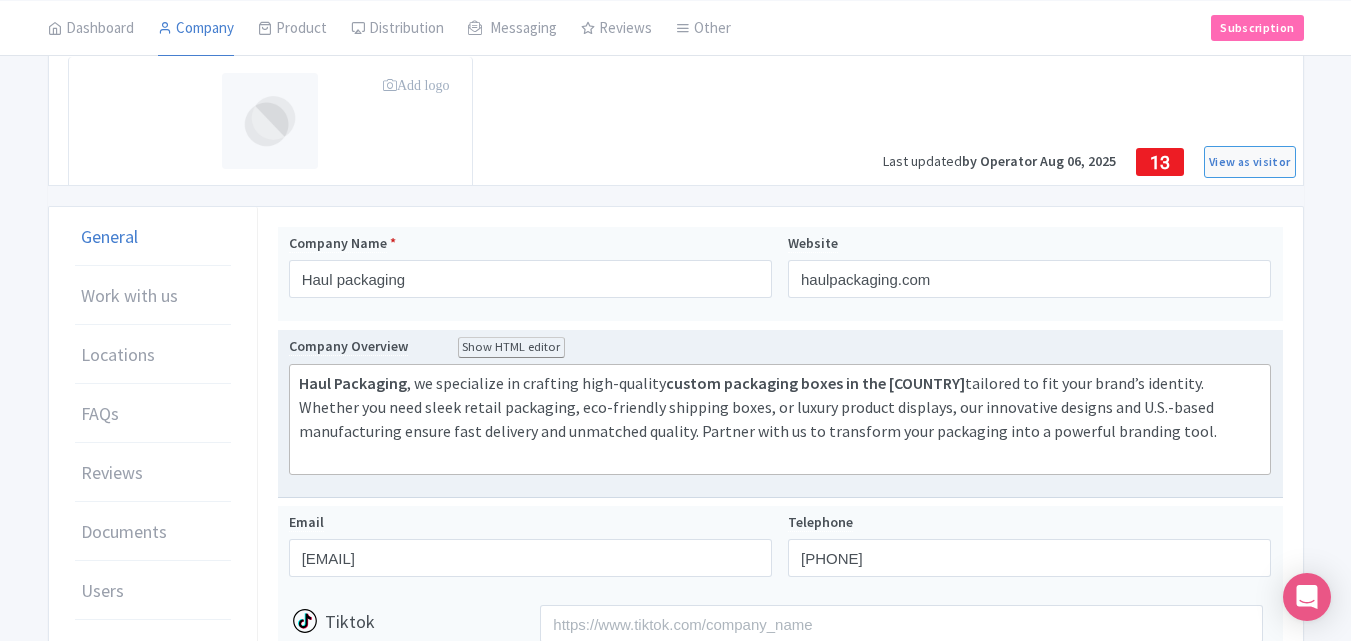 scroll, scrollTop: 87, scrollLeft: 0, axis: vertical 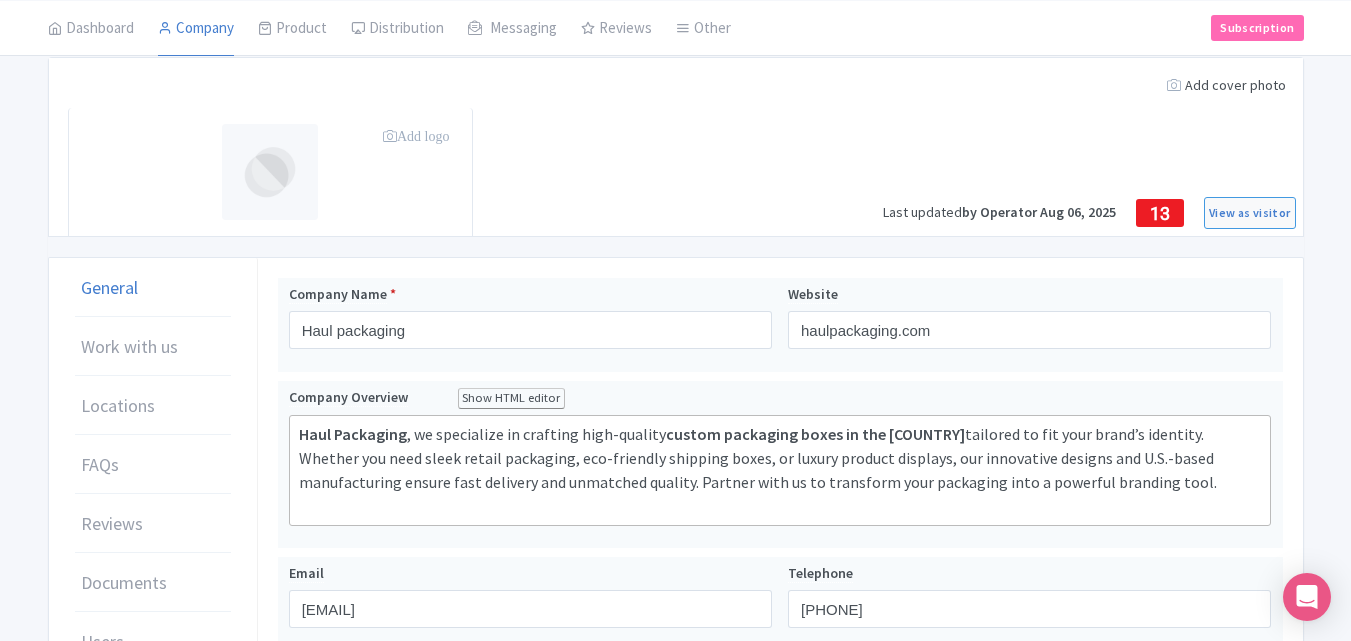 click on "Add logo" at bounding box center [416, 136] 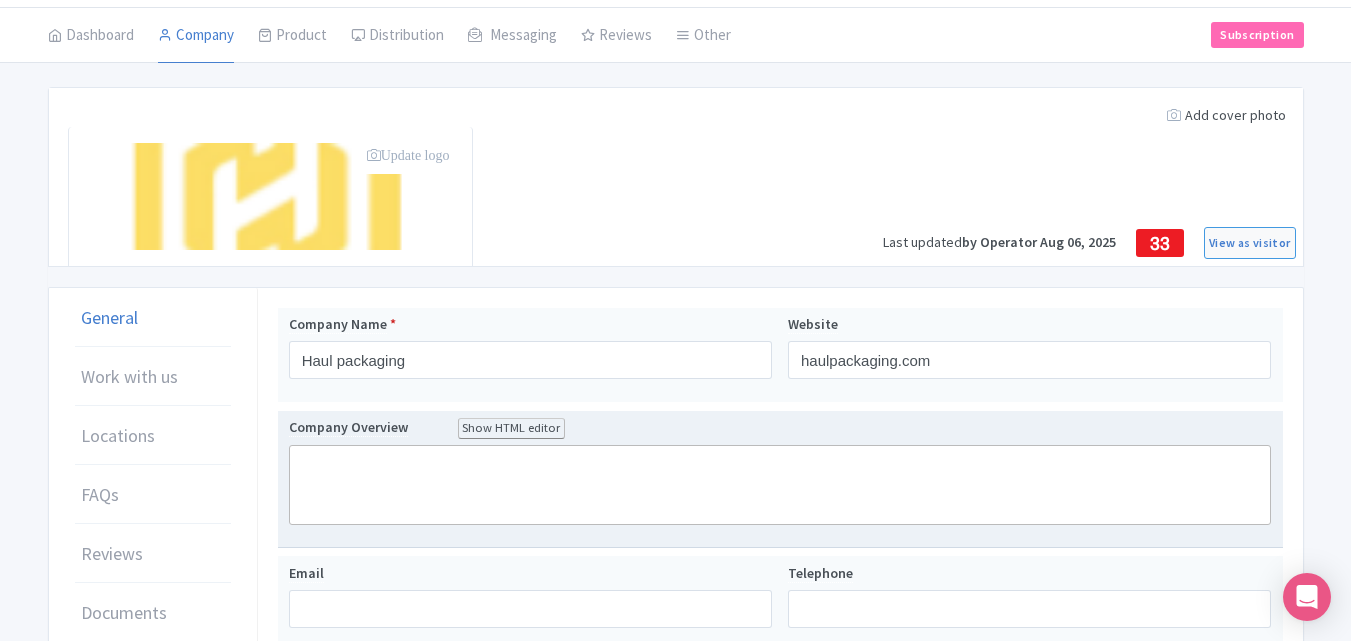 scroll, scrollTop: 56, scrollLeft: 0, axis: vertical 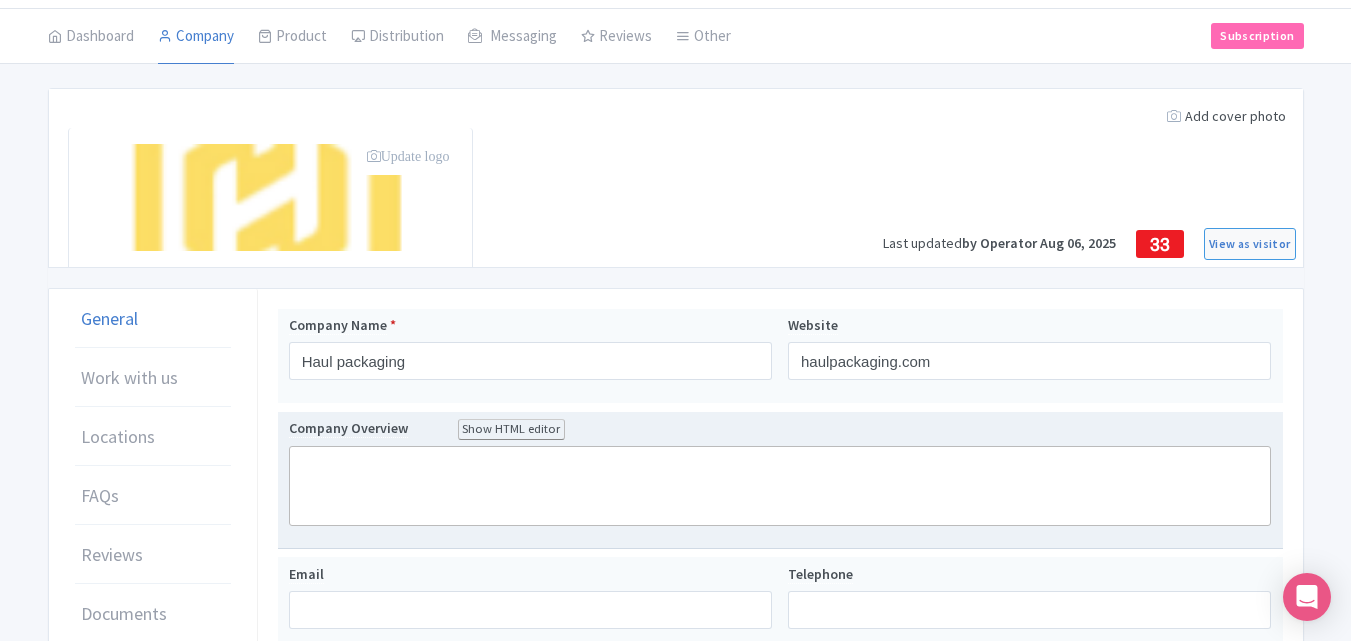 click 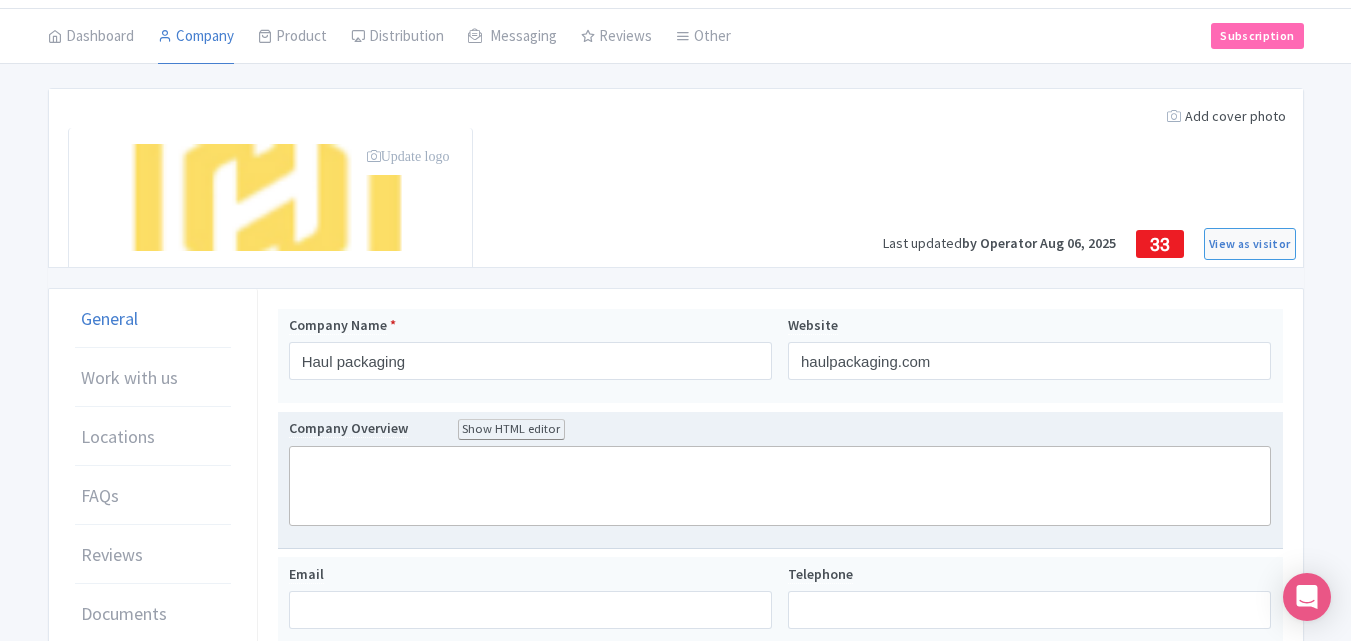 paste on "<div>At <strong>Haul Packaging</strong>, we specialize in crafting high-quality <strong>custom packaging boxes in the [COUNTRY]</strong> tailored to fit your brand’s identity. Whether you need sleek retail packaging, eco-friendly shipping boxes, or luxury product displays, our innovative designs and [COUNTRY]-based manufacturing ensure fast delivery and unmatched quality. Partner with us to transform your packaging into a powerful branding tool.<br><br></div>" 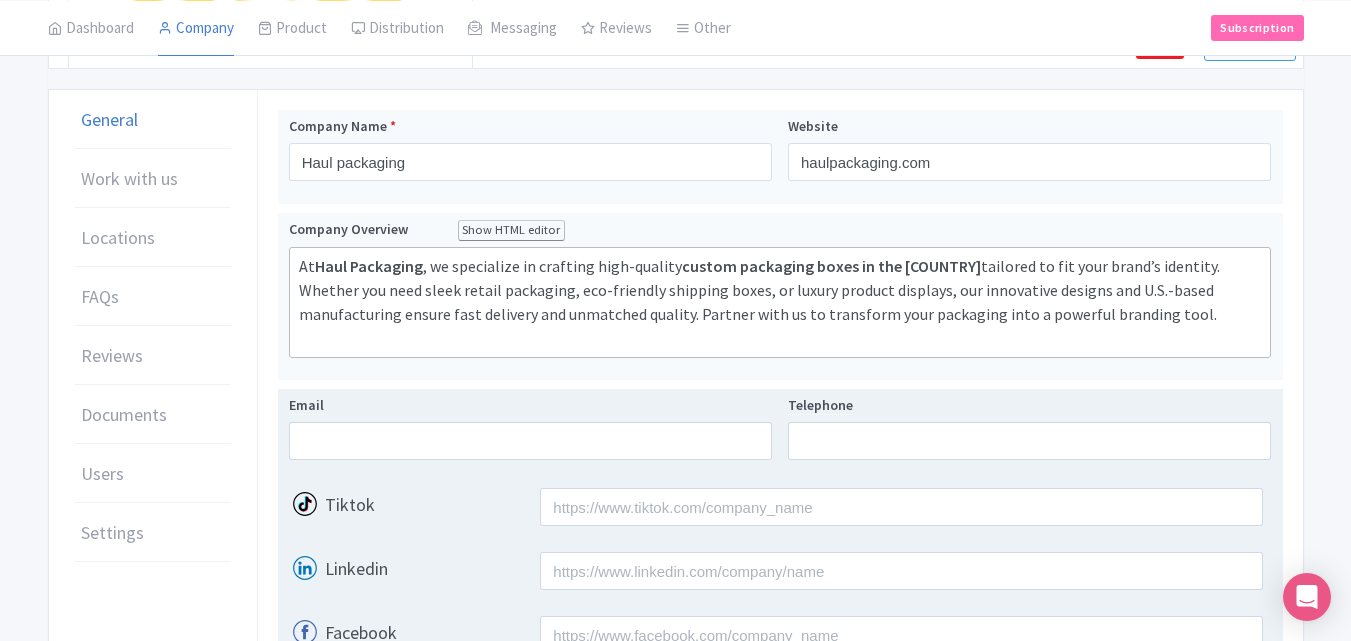 scroll, scrollTop: 256, scrollLeft: 0, axis: vertical 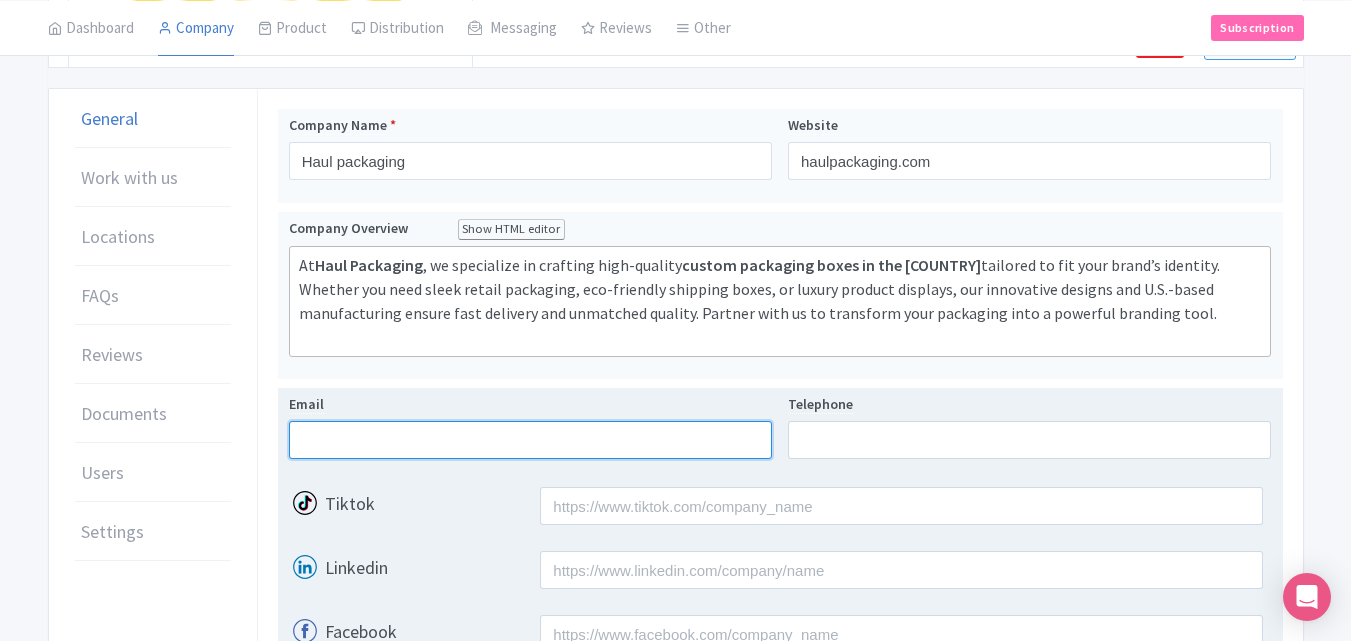 drag, startPoint x: 406, startPoint y: 453, endPoint x: 431, endPoint y: 462, distance: 26.57066 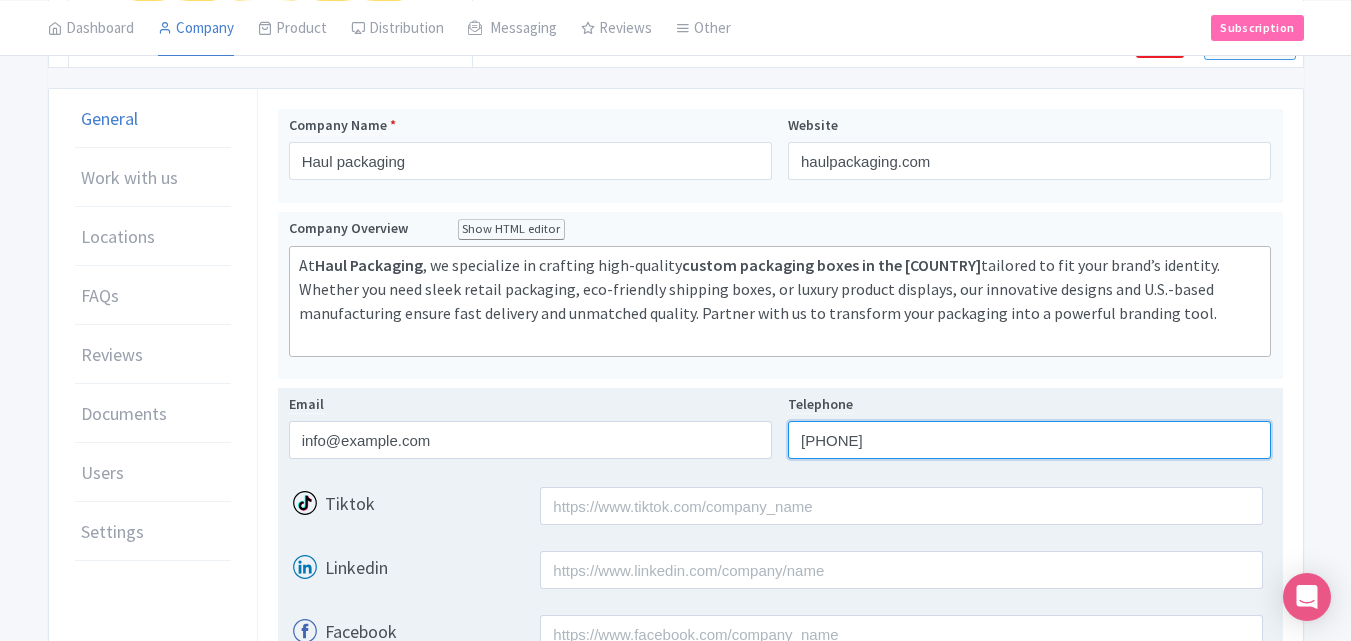 click on "95874495" at bounding box center [1029, 440] 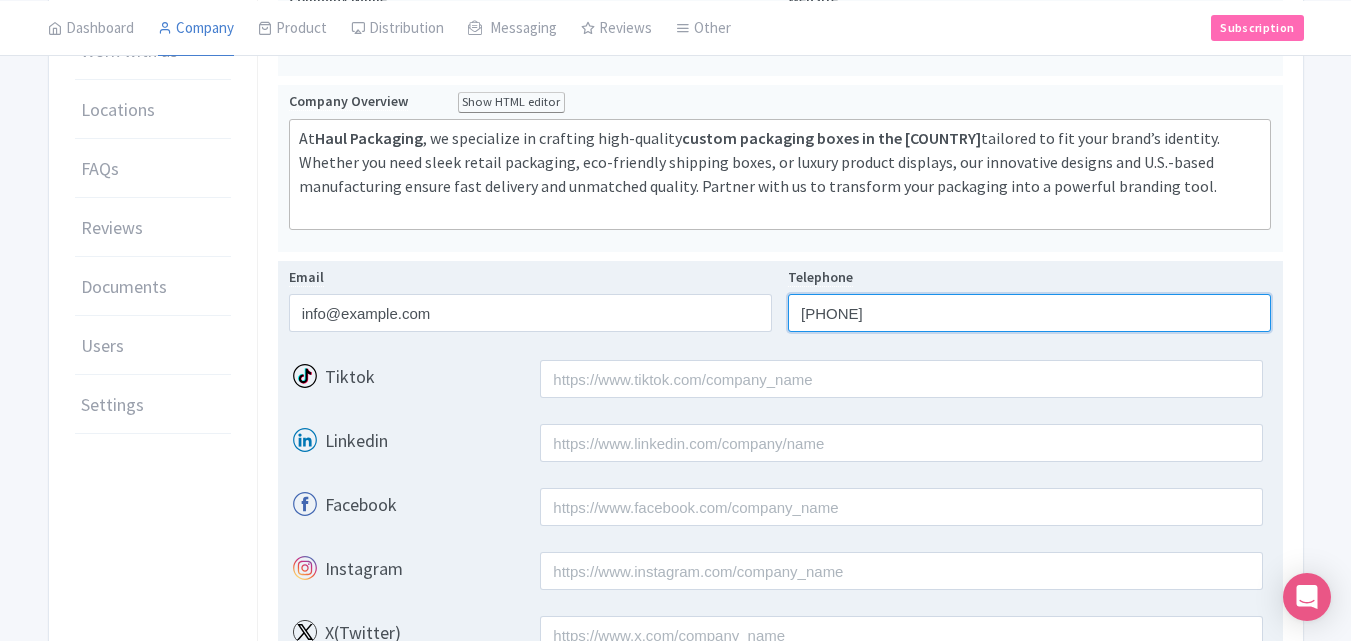 scroll, scrollTop: 556, scrollLeft: 0, axis: vertical 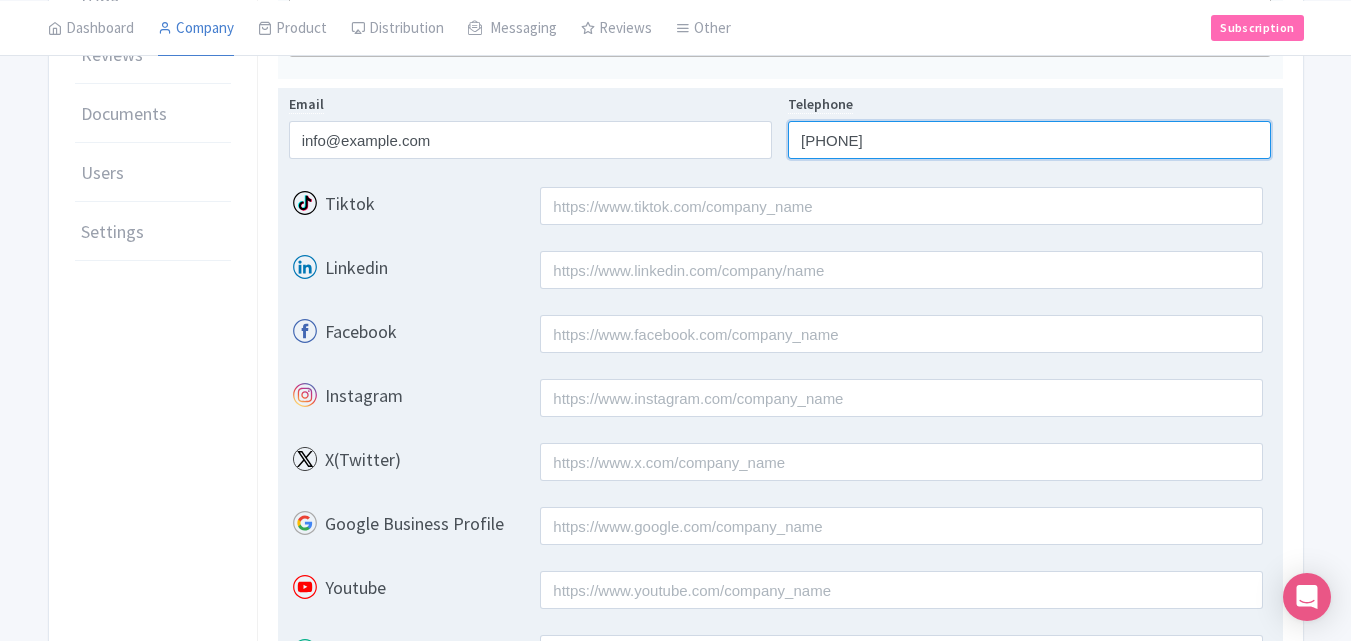 type on "[PHONE]" 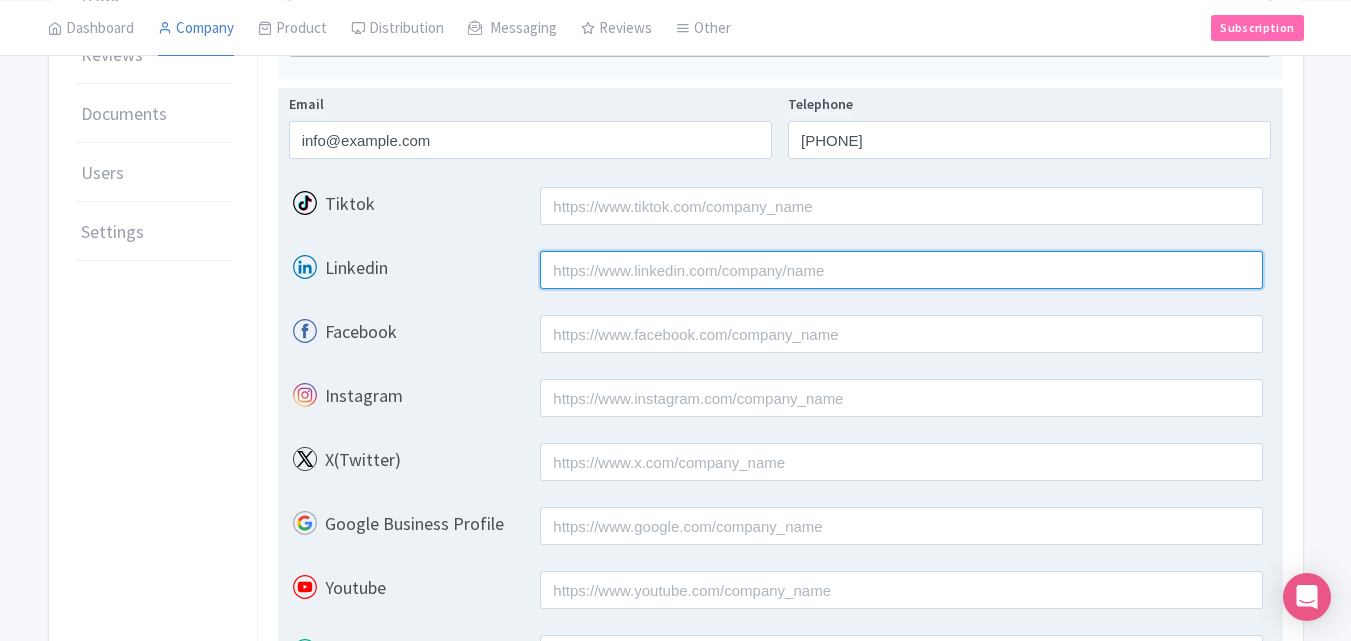 click on "Linkedin" at bounding box center [901, 270] 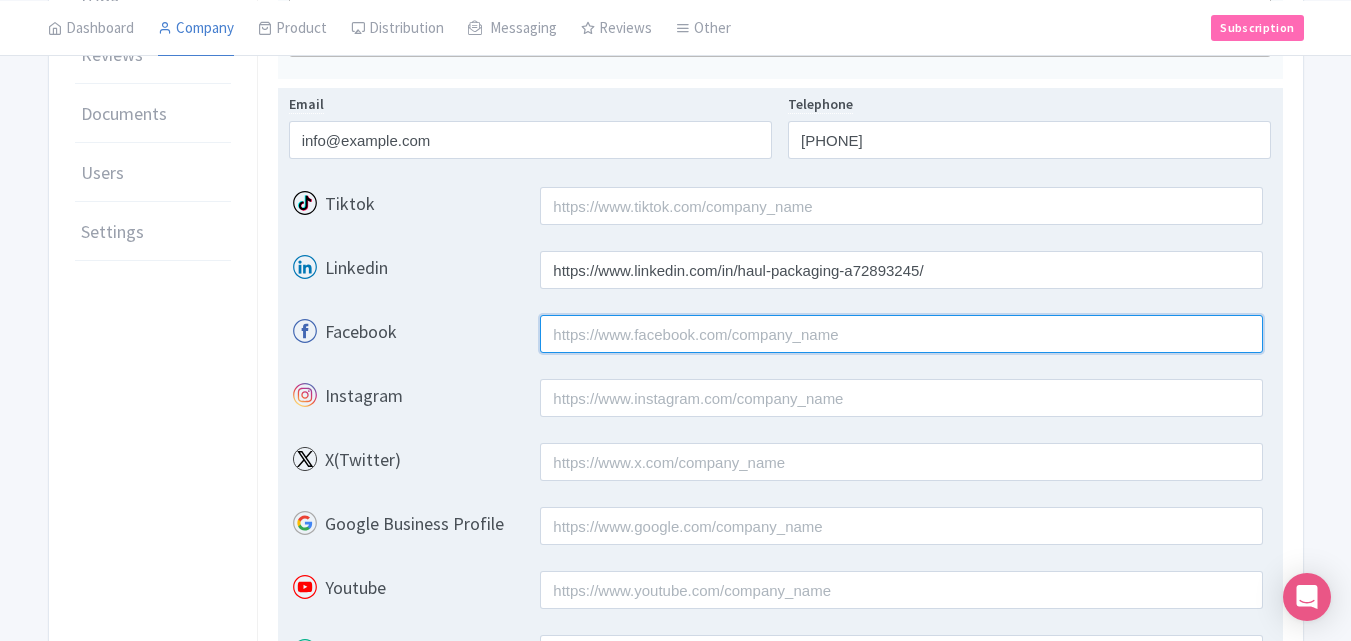 click on "Facebook" at bounding box center (901, 334) 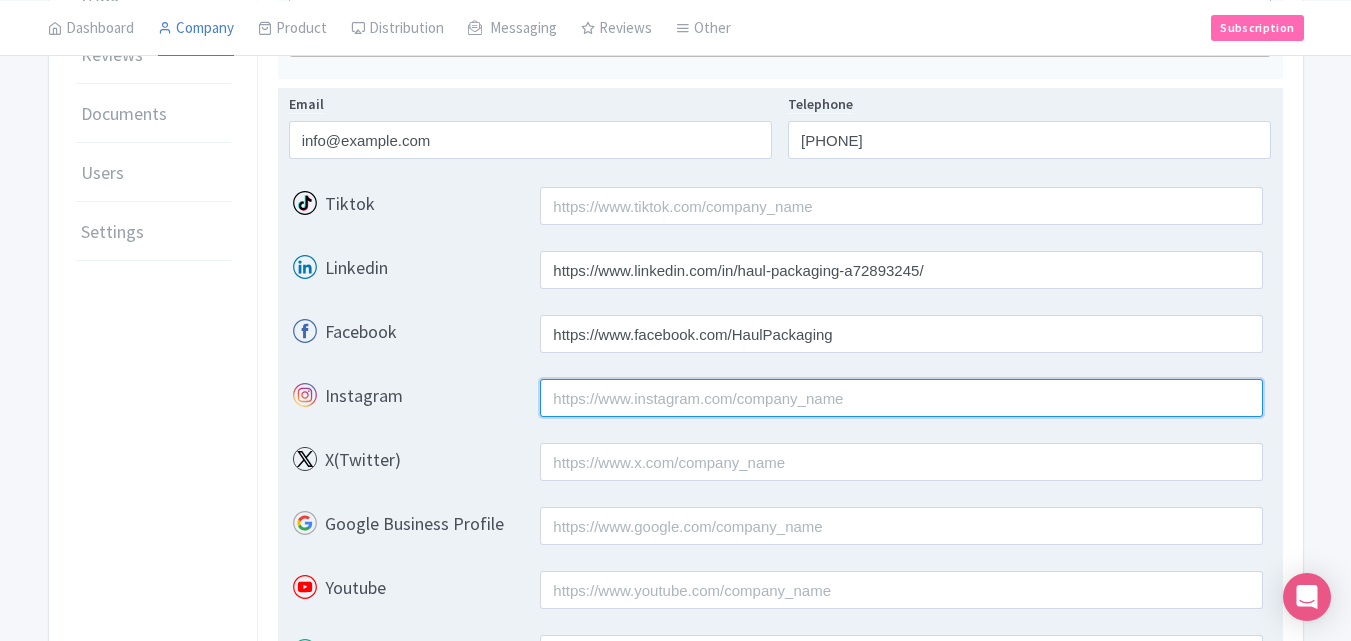 click on "Instagram" at bounding box center [901, 398] 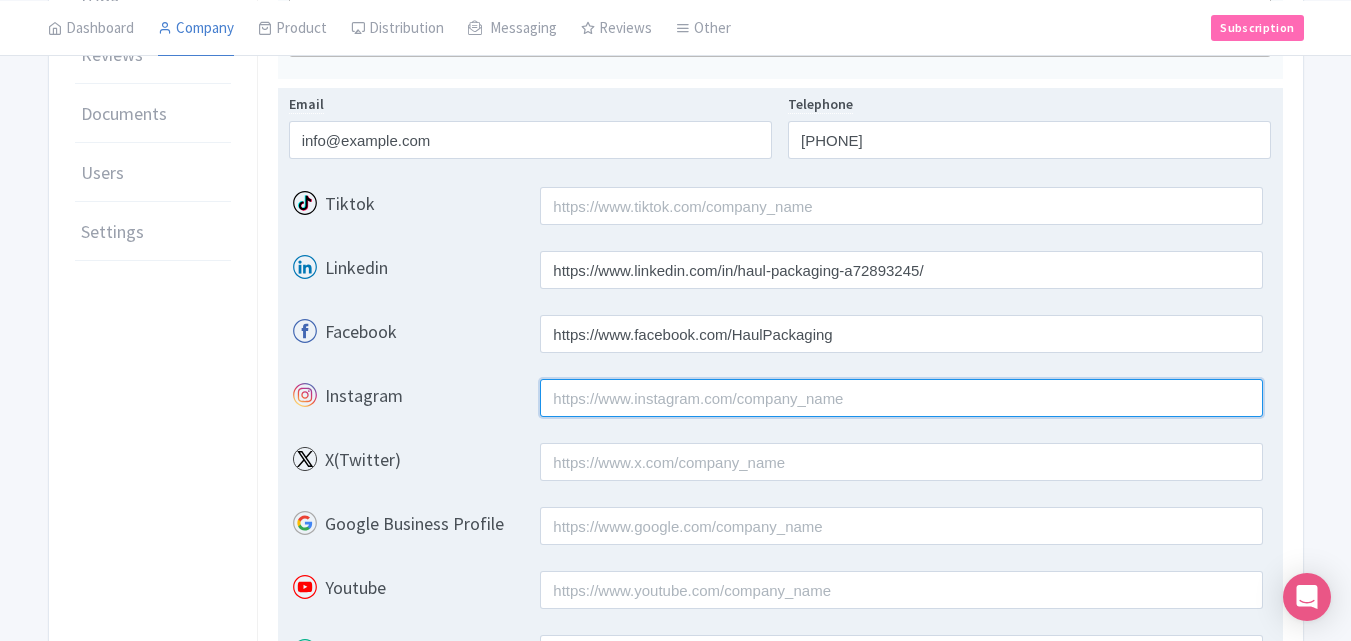 type on "https://www.instagram.com/haulpackaging/" 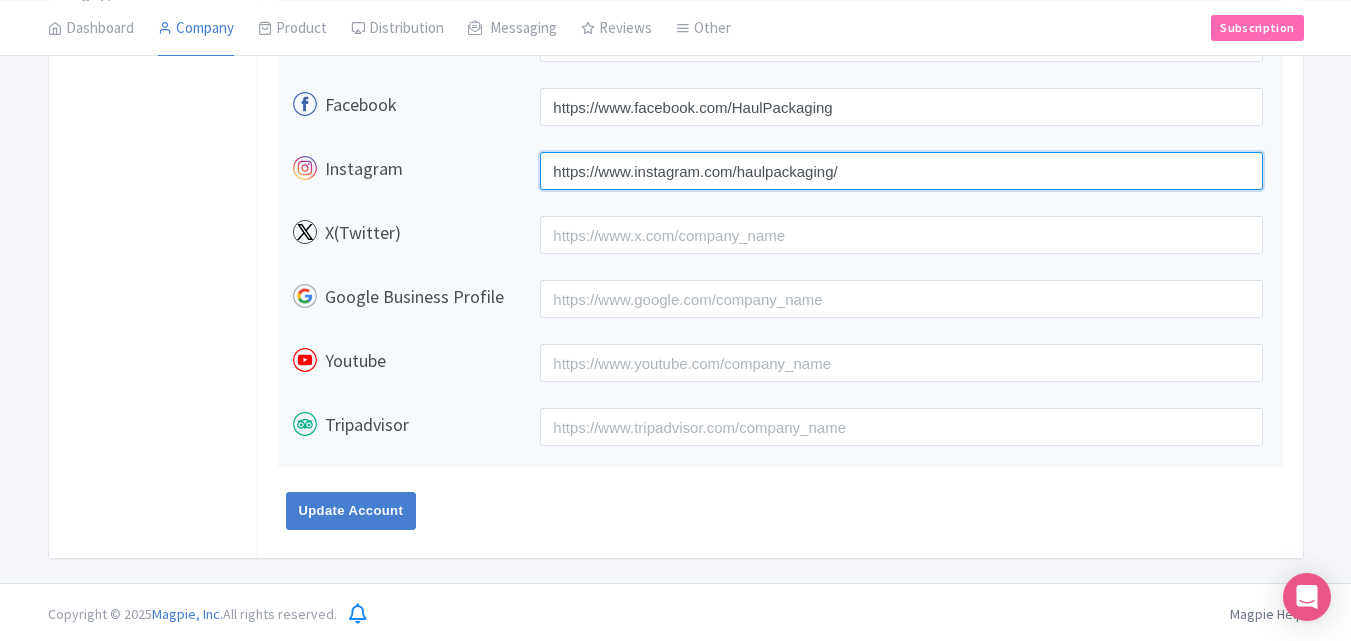 scroll, scrollTop: 787, scrollLeft: 0, axis: vertical 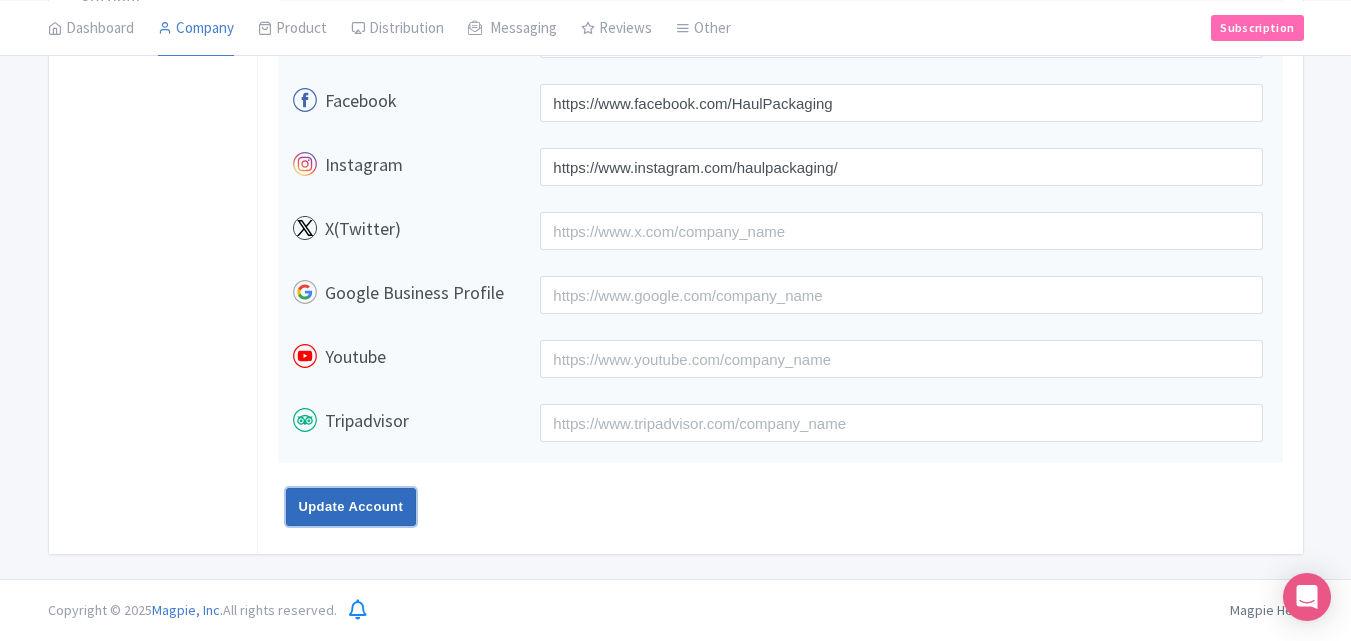 click on "Update Account" at bounding box center (351, 507) 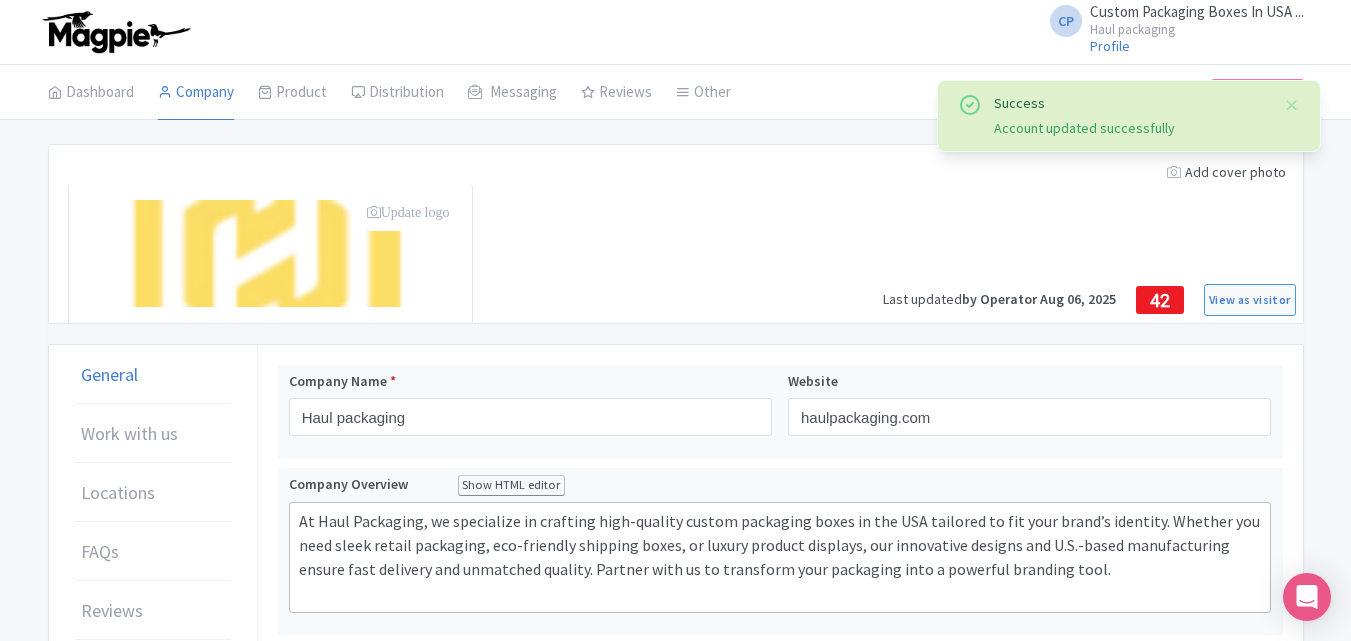 scroll, scrollTop: 0, scrollLeft: 0, axis: both 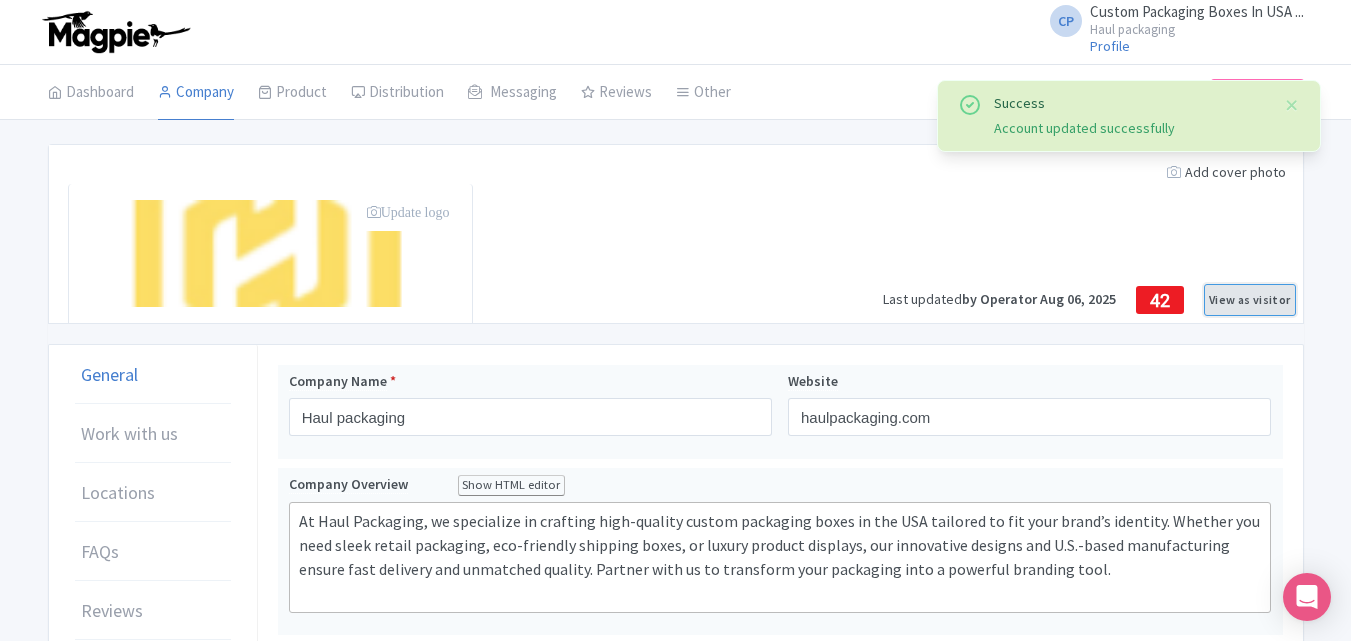 click on "View as visitor" at bounding box center [1249, 300] 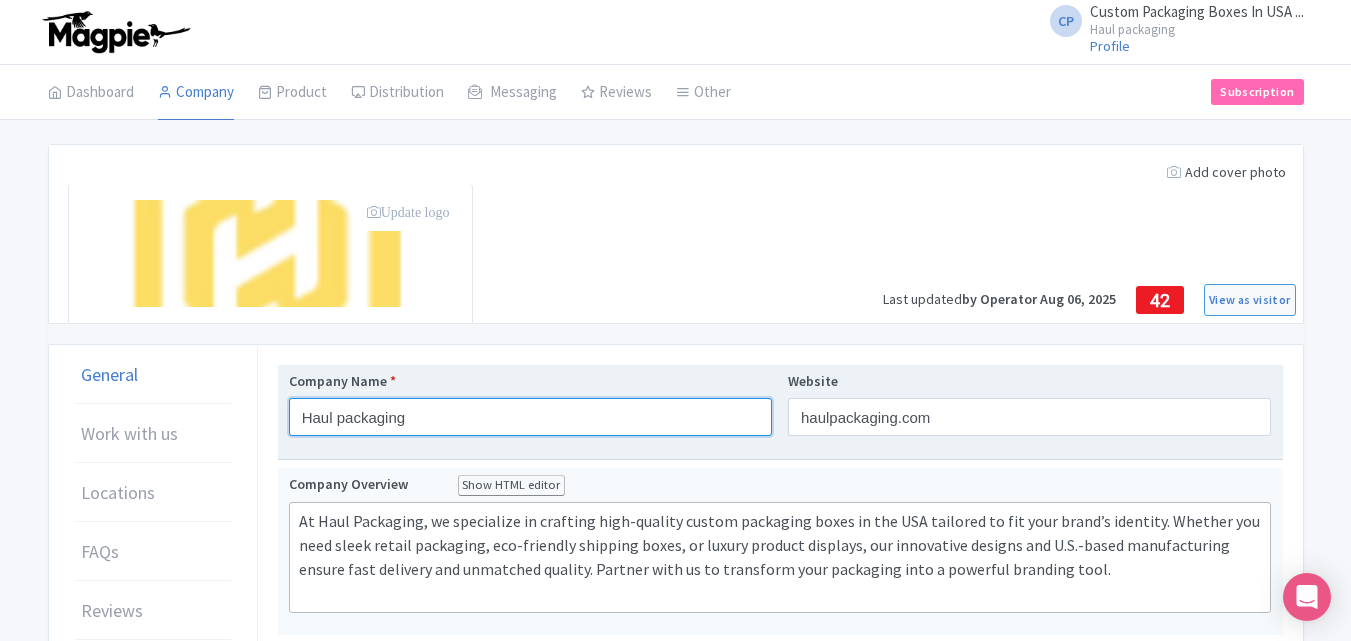 click on "Haul packaging" at bounding box center [530, 417] 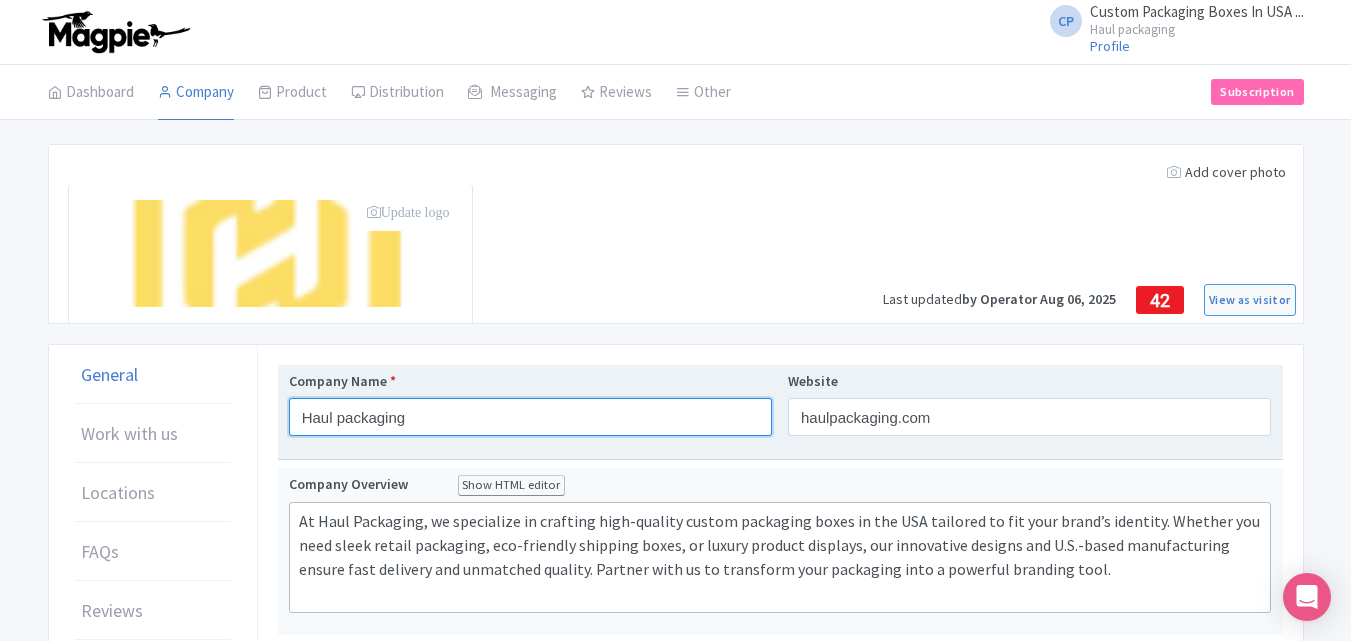 paste on "Custom Packaging Boxes In USA" 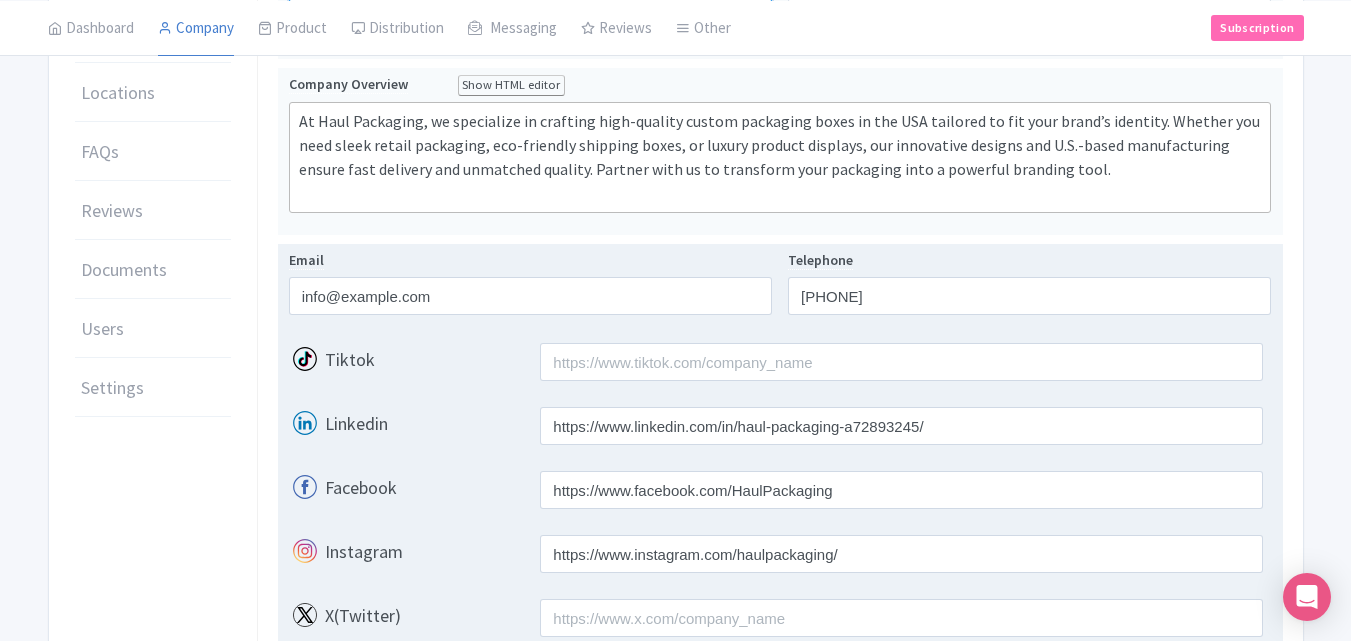 scroll, scrollTop: 787, scrollLeft: 0, axis: vertical 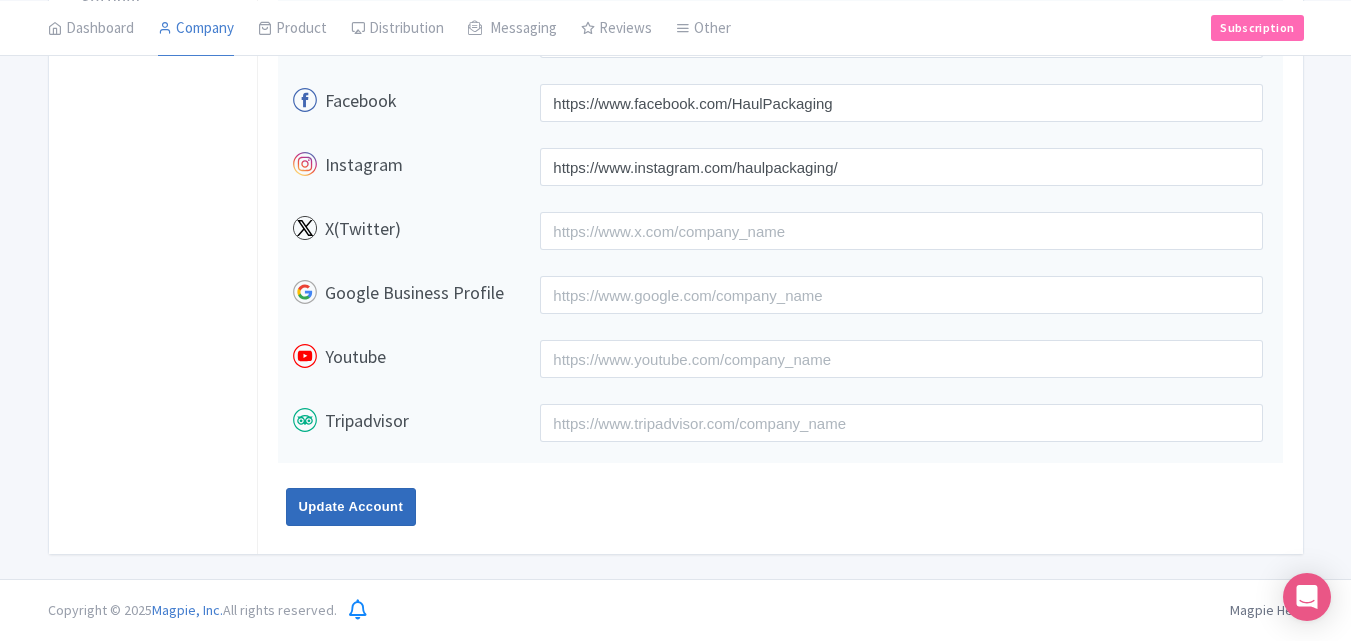 type on "Custom Packaging Boxes In USA" 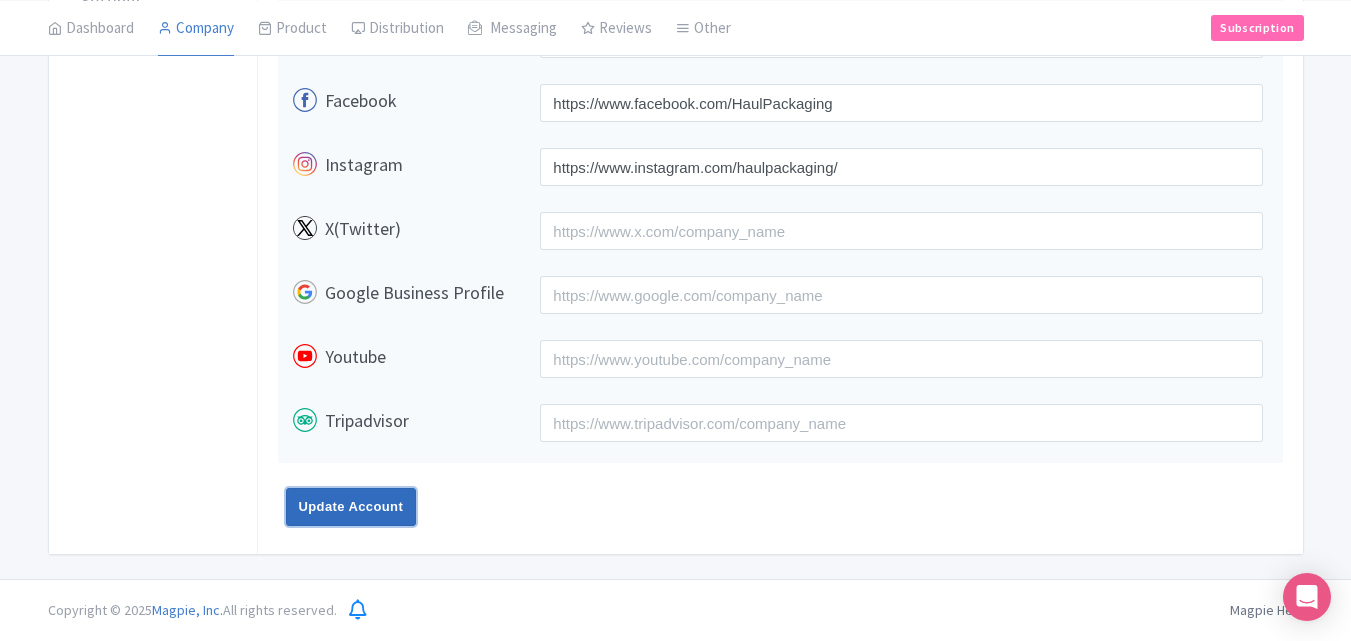 click on "Update Account" at bounding box center (351, 507) 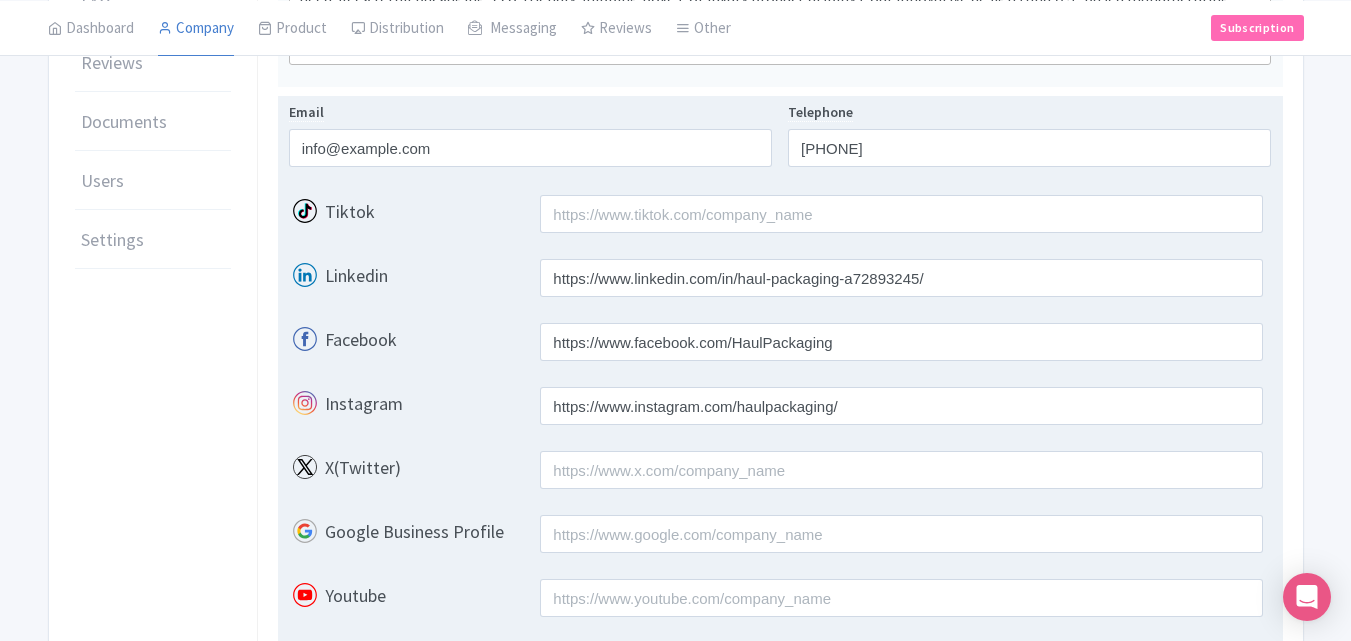 scroll, scrollTop: 273, scrollLeft: 0, axis: vertical 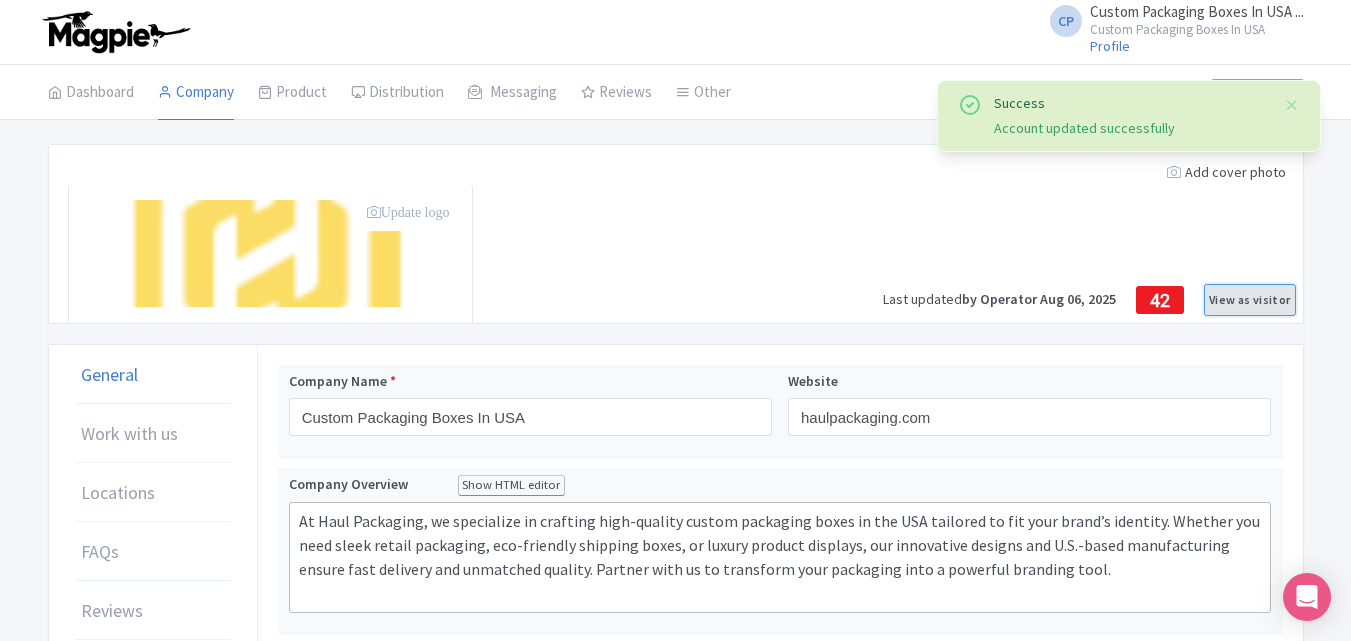 click on "View as visitor" at bounding box center [1249, 300] 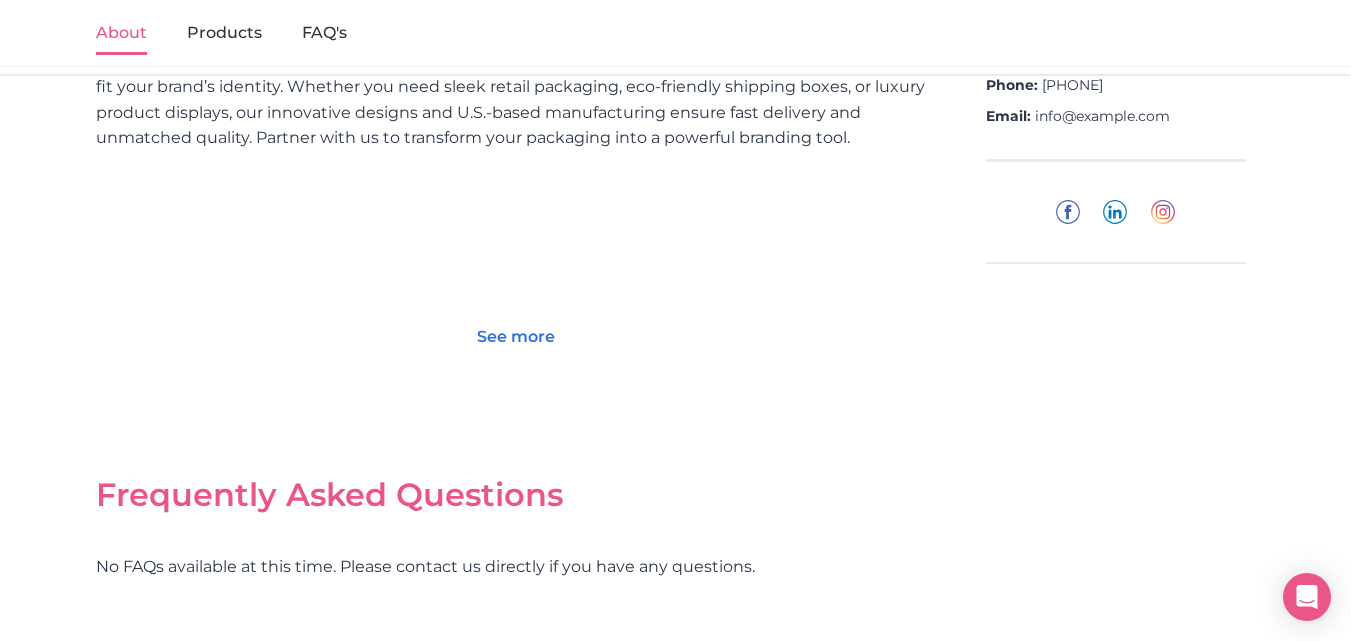 scroll, scrollTop: 250, scrollLeft: 0, axis: vertical 